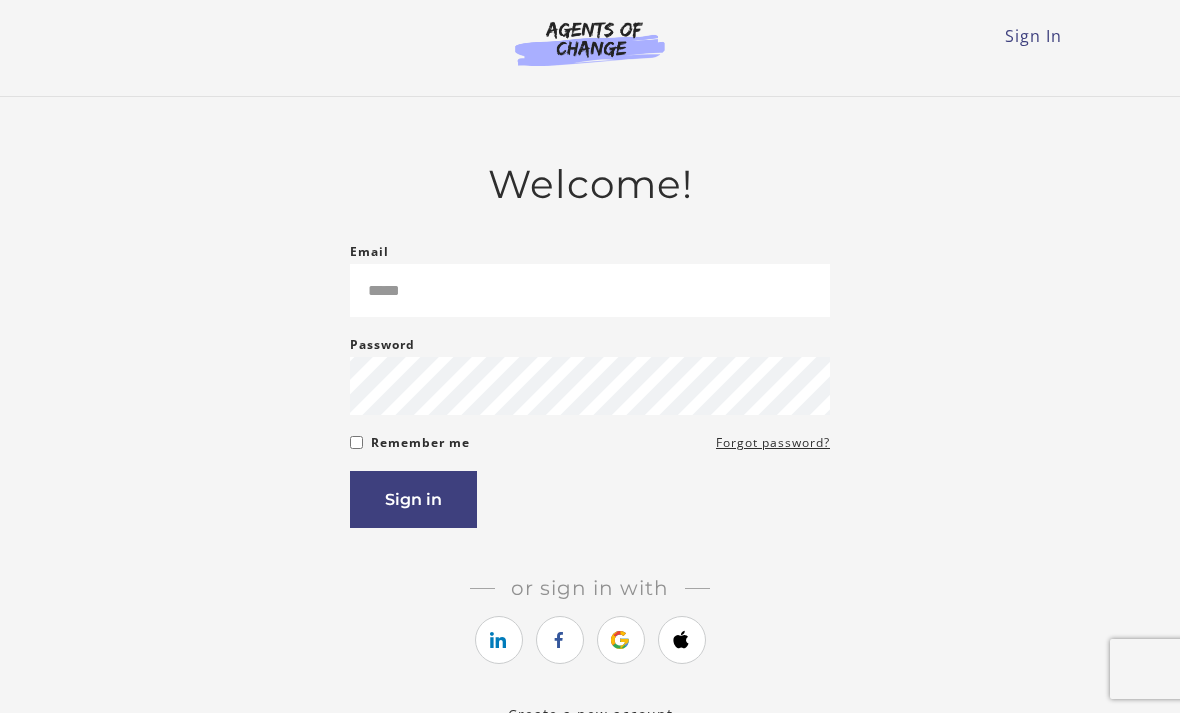 scroll, scrollTop: 0, scrollLeft: 0, axis: both 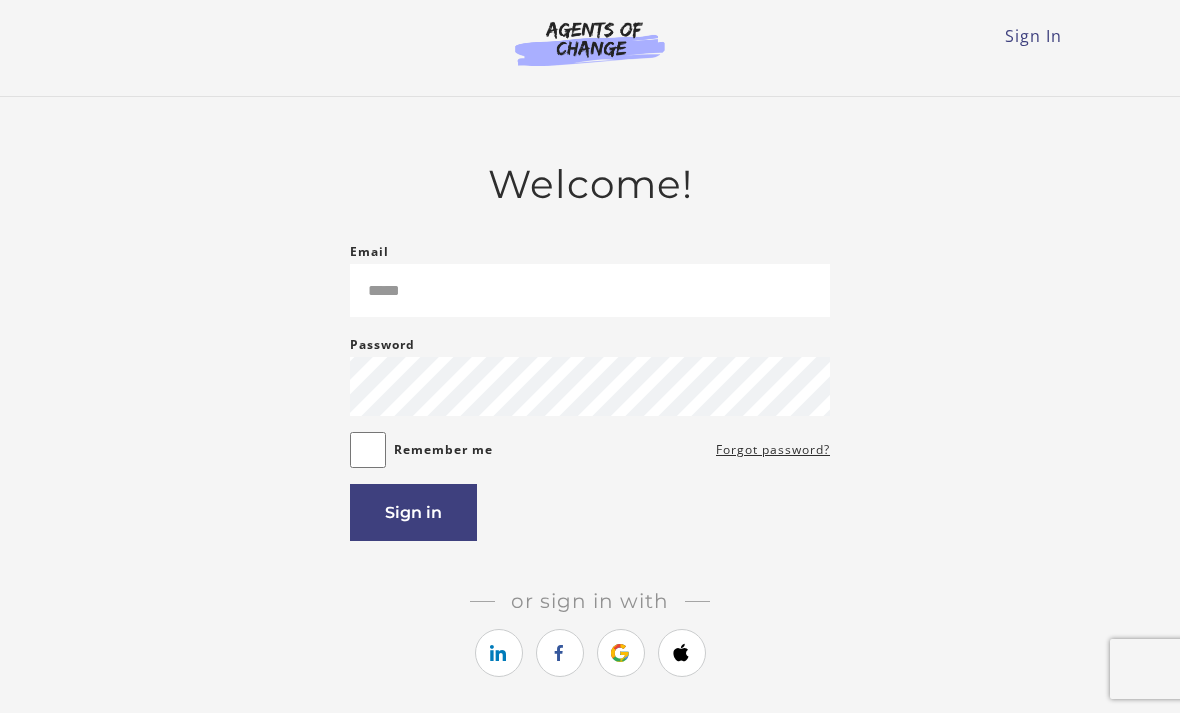 click at bounding box center [620, 653] 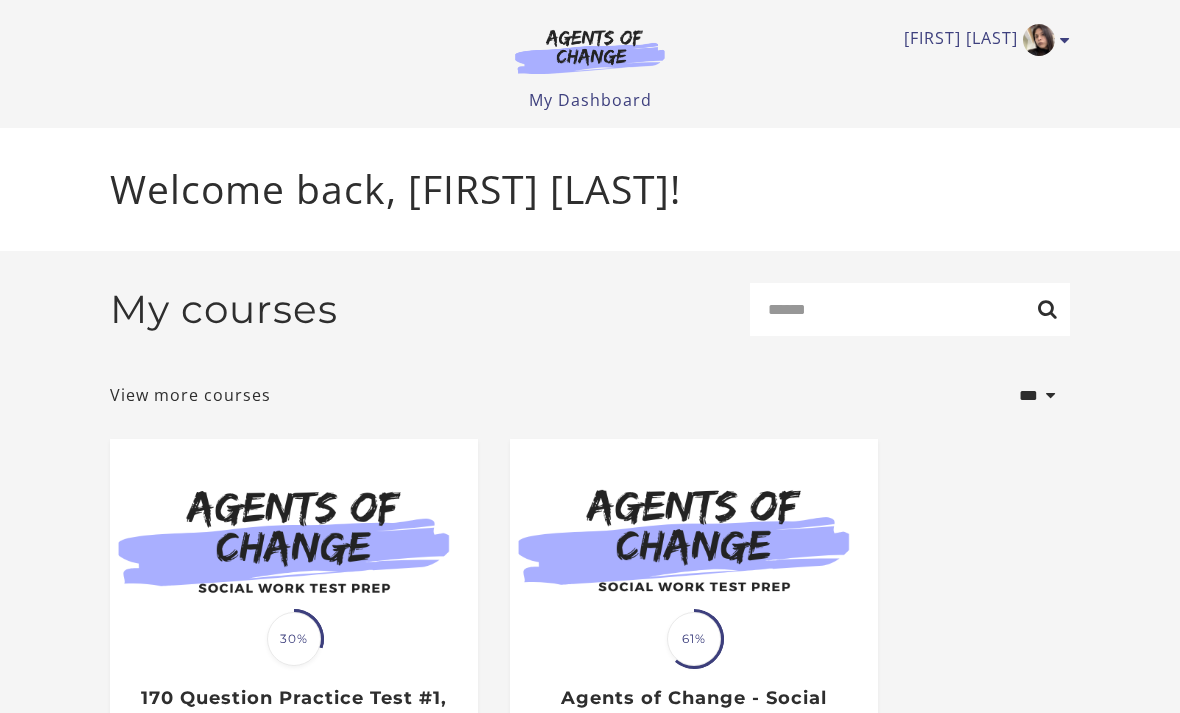 scroll, scrollTop: 0, scrollLeft: 0, axis: both 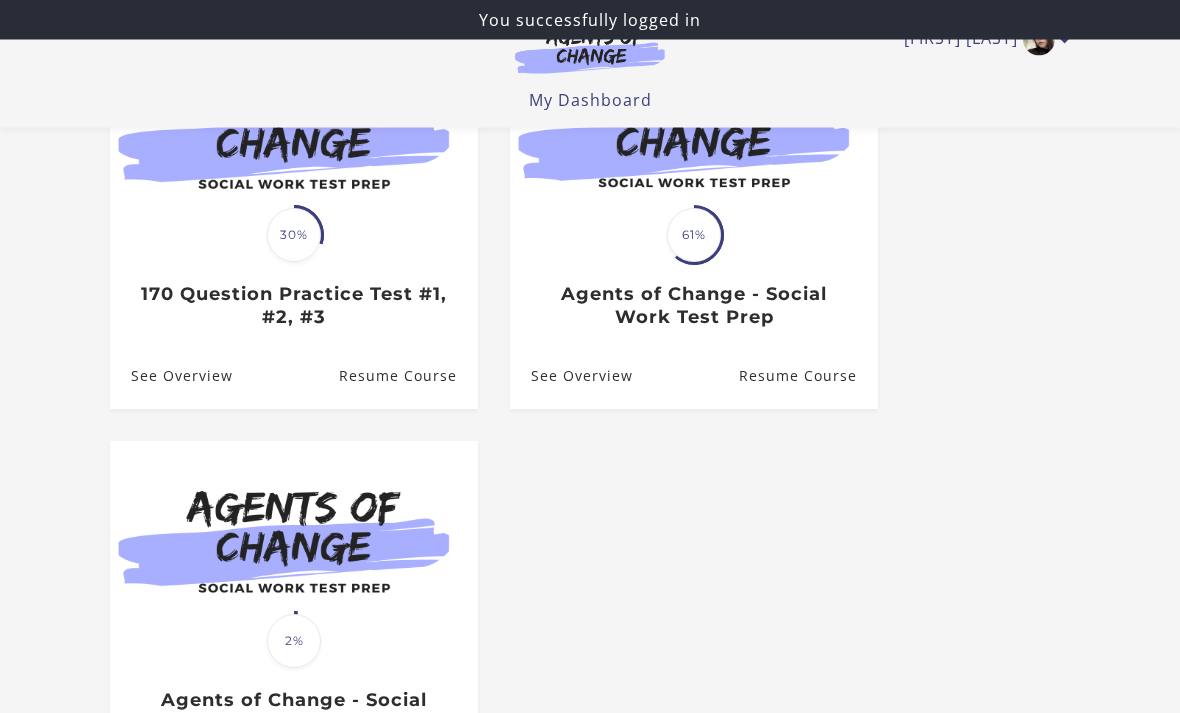 click on "Agents of Change - Social Work Test Prep" at bounding box center (693, 306) 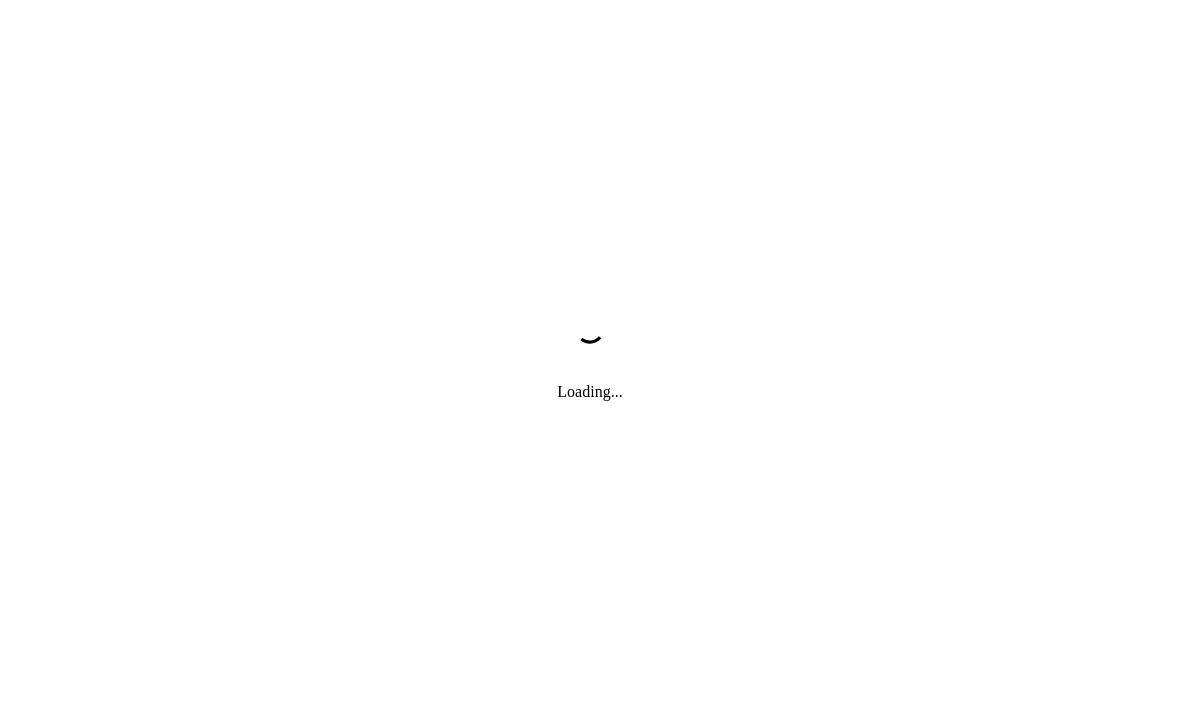 scroll, scrollTop: 0, scrollLeft: 0, axis: both 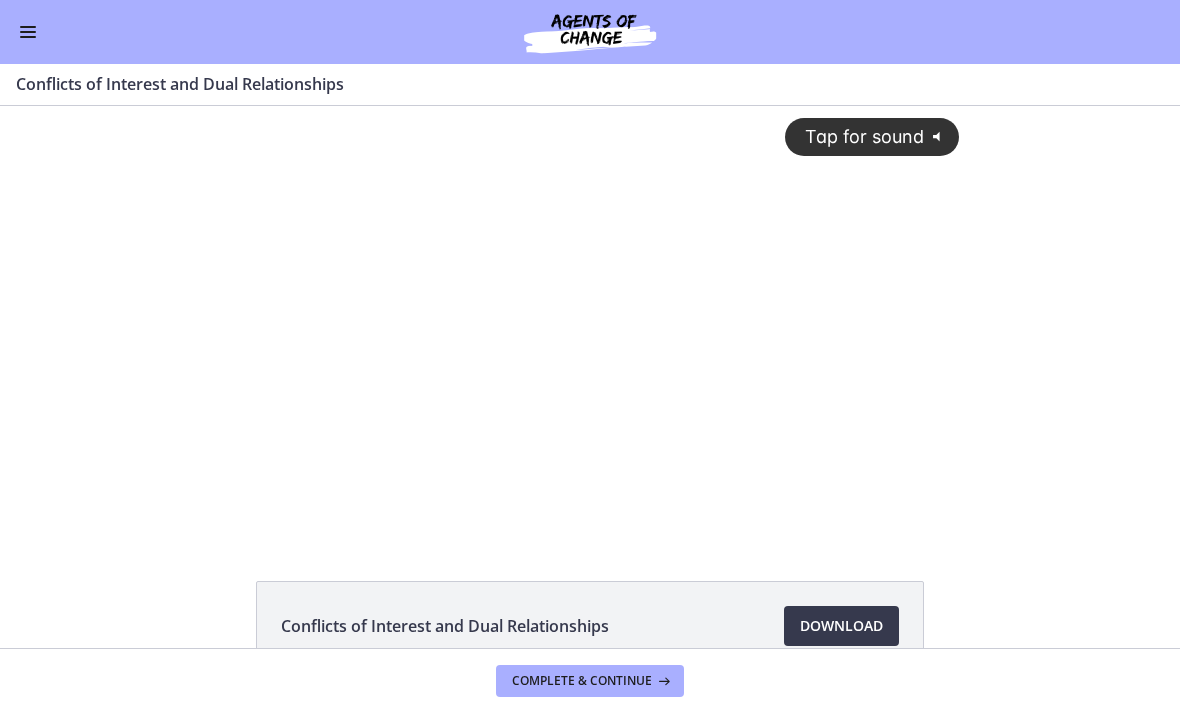 click at bounding box center (28, 32) 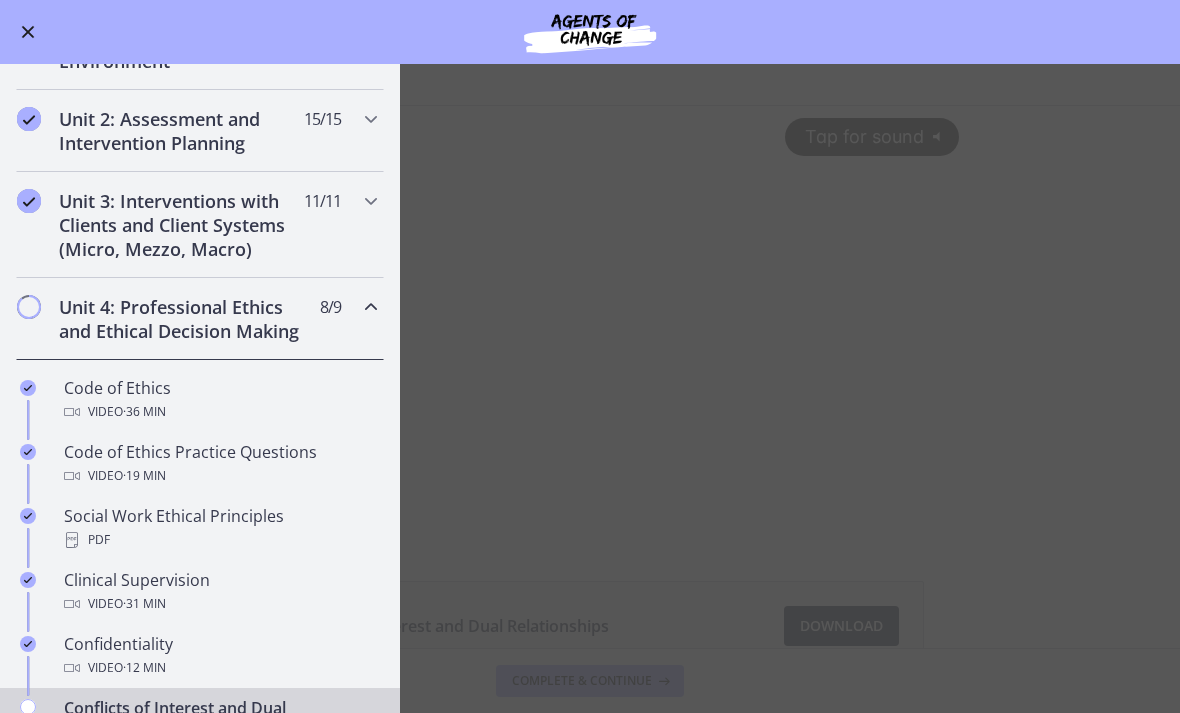 scroll, scrollTop: 491, scrollLeft: 0, axis: vertical 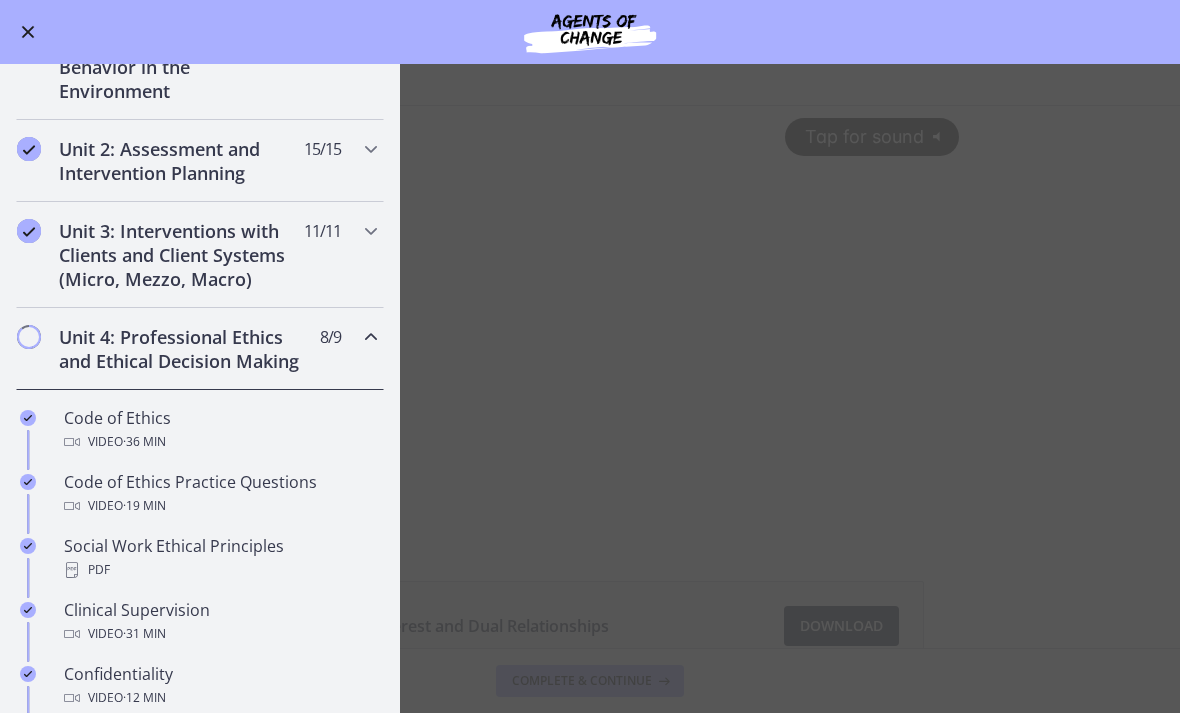 click on "Unit 4: Professional Ethics and Ethical Decision Making" at bounding box center [181, 349] 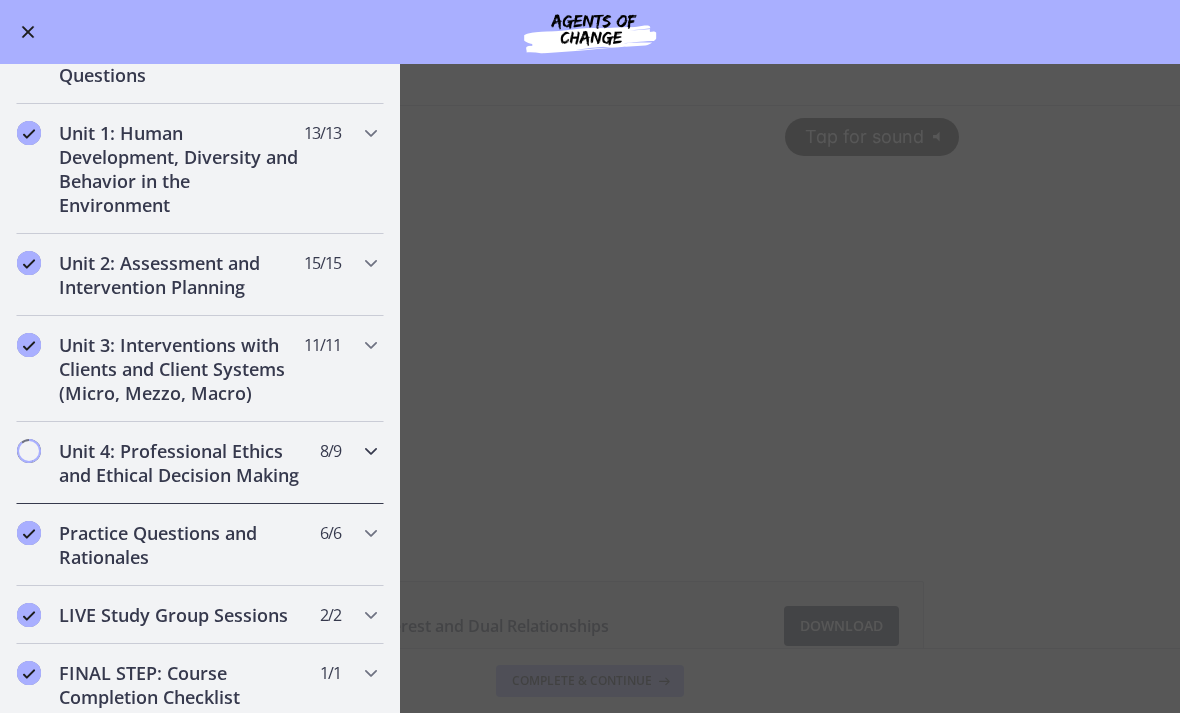 scroll, scrollTop: 366, scrollLeft: 0, axis: vertical 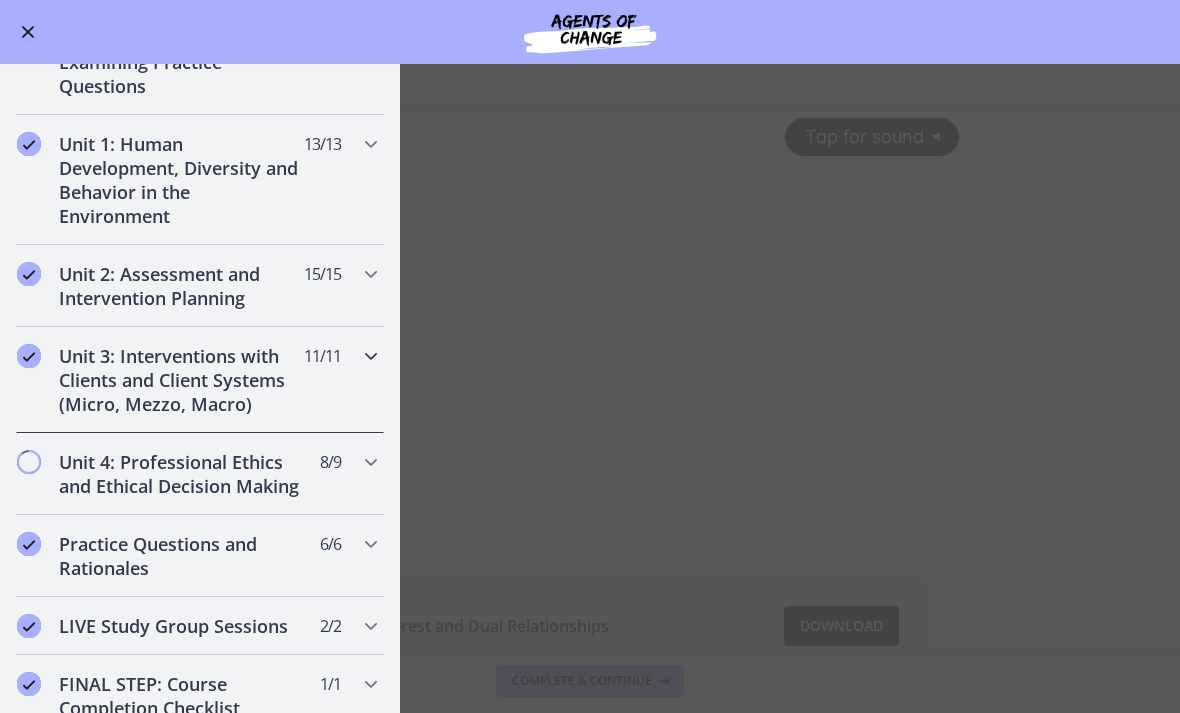 click on "Unit 3: Interventions with Clients and Client Systems (Micro, Mezzo, Macro)" at bounding box center [181, 380] 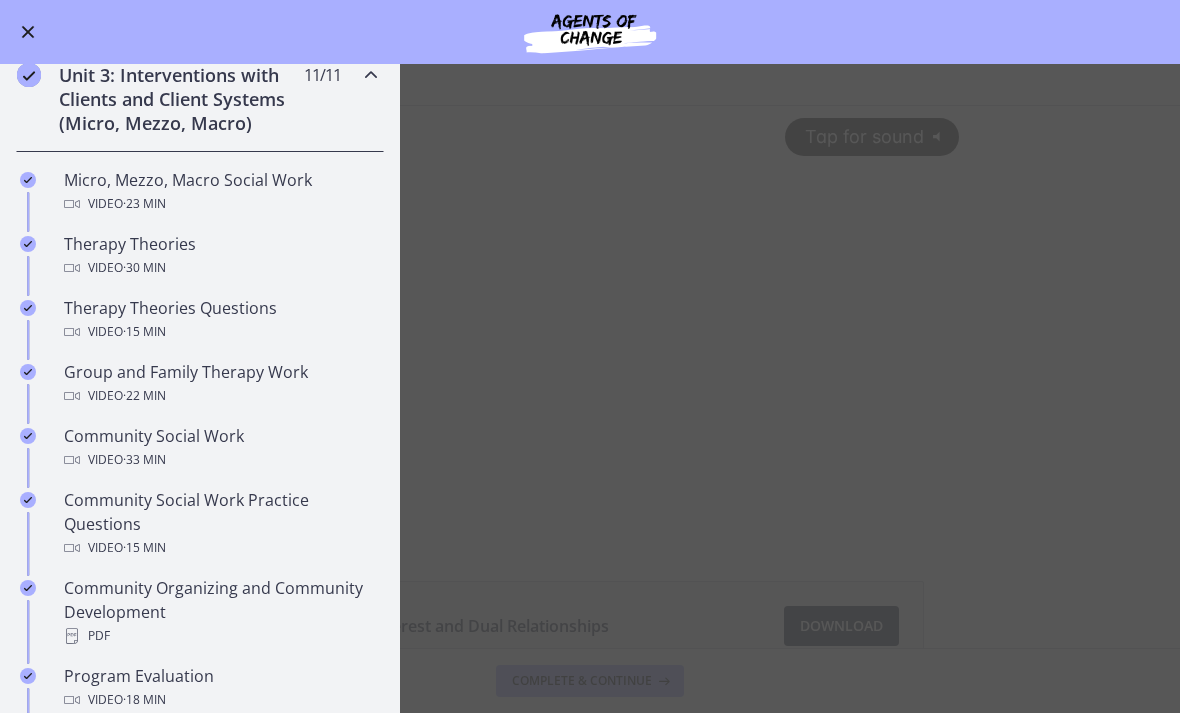 scroll, scrollTop: 650, scrollLeft: 0, axis: vertical 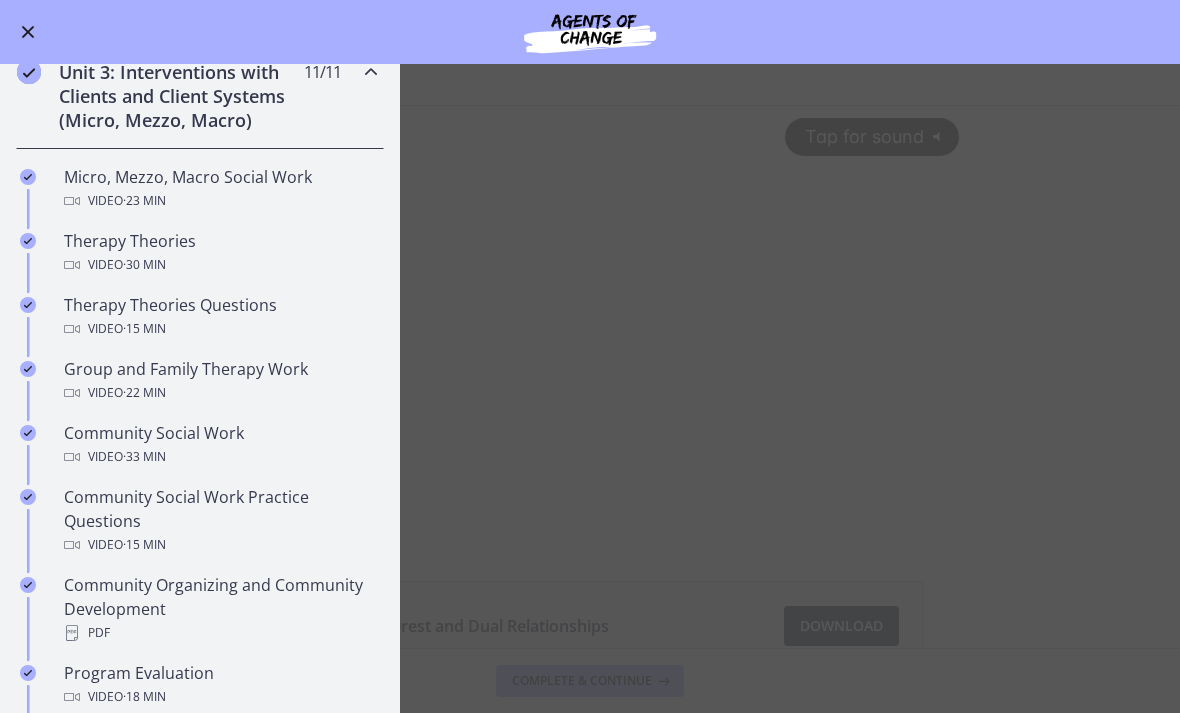 click on "Therapy Theories
Video
·  30 min" at bounding box center (220, 253) 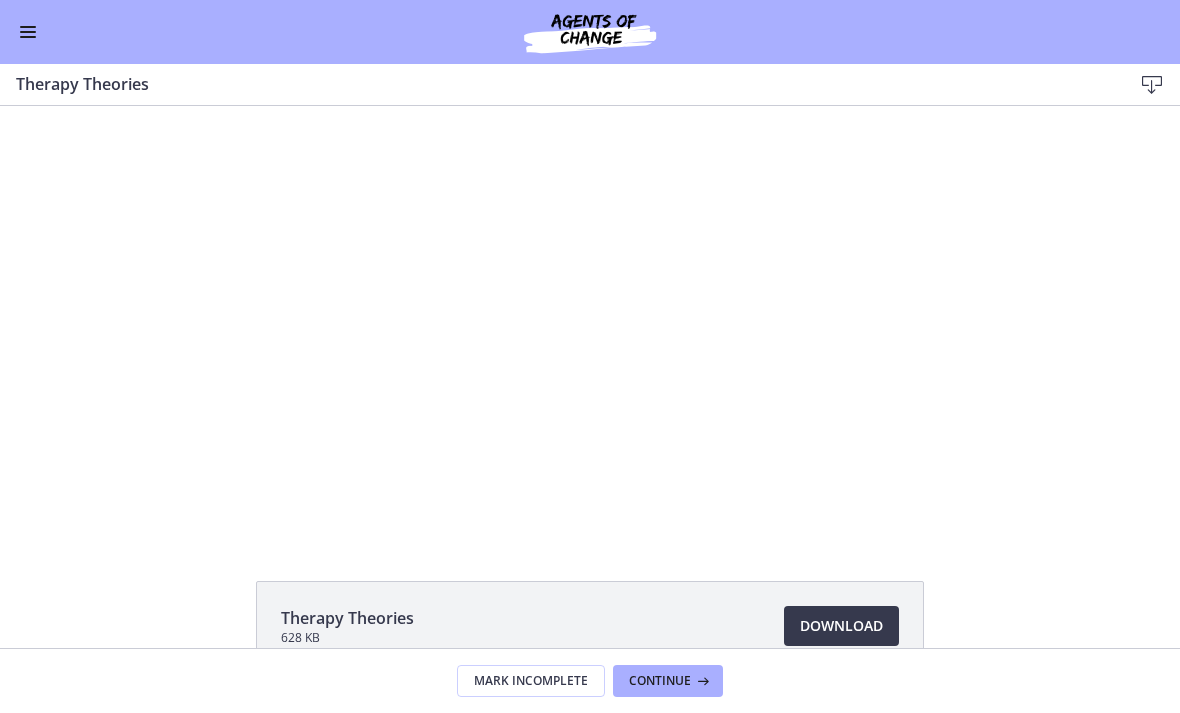 scroll, scrollTop: 0, scrollLeft: 0, axis: both 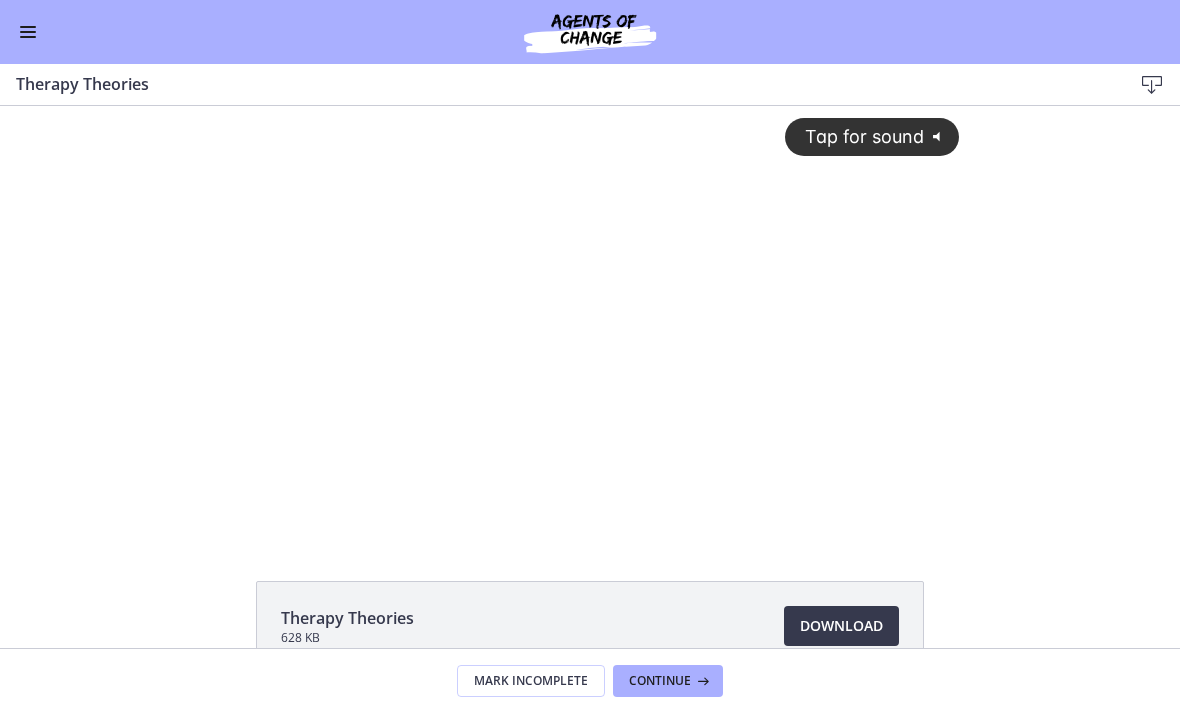 click on "Tap for sound
@keyframes VOLUME_SMALL_WAVE_FLASH {
0% { opacity: 0; }
33% { opacity: 1; }
66% { opacity: 1; }
100% { opacity: 0; }
}
@keyframes VOLUME_LARGE_WAVE_FLASH {
0% { opacity: 0; }
33% { opacity: 1; }
66% { opacity: 1; }
100% { opacity: 0; }
}
.volume__small-wave {
animation: VOLUME_SMALL_WAVE_FLASH 2s infinite;
opacity: 0;
}
.volume__large-wave {
animation: VOLUME_LARGE_WAVE_FLASH 2s infinite .3s;
opacity: 0;
}" at bounding box center [590, 304] 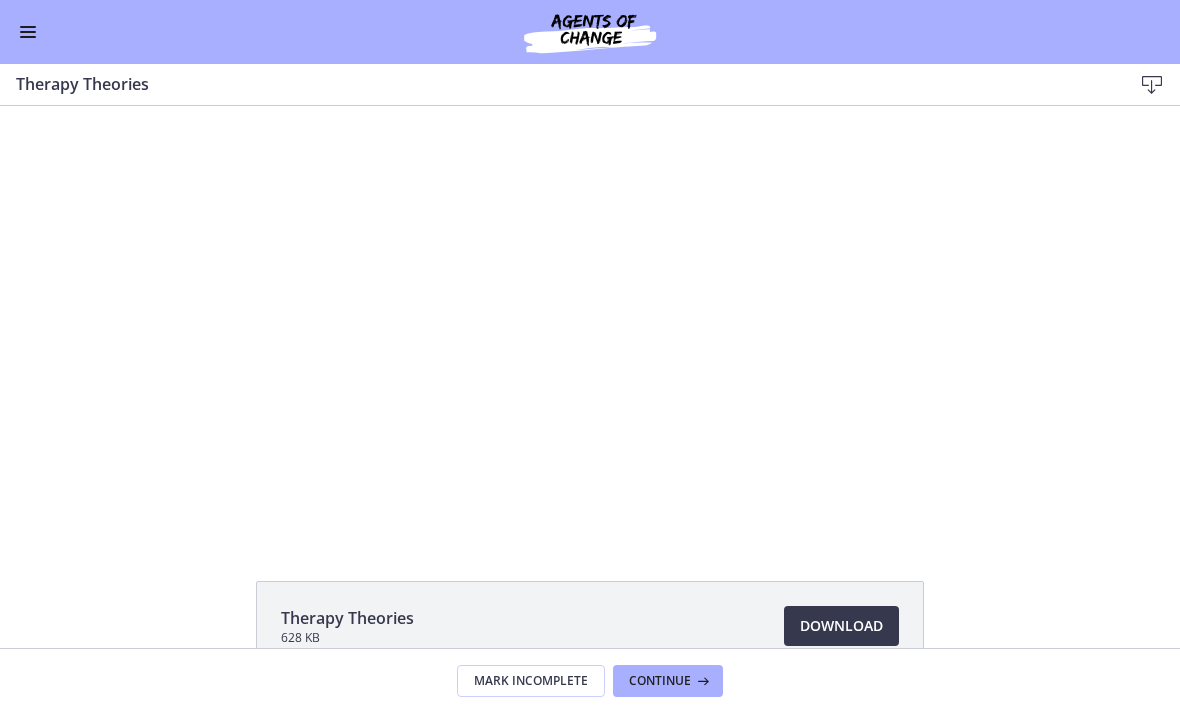 click at bounding box center [590, 320] 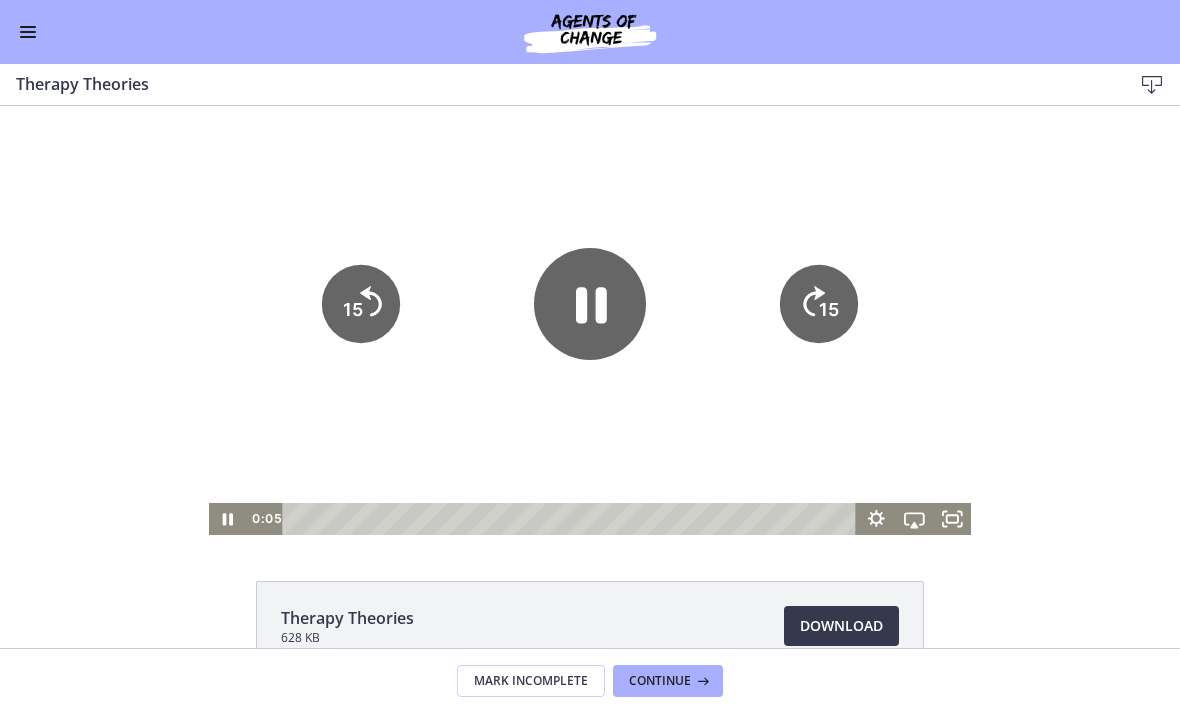 click 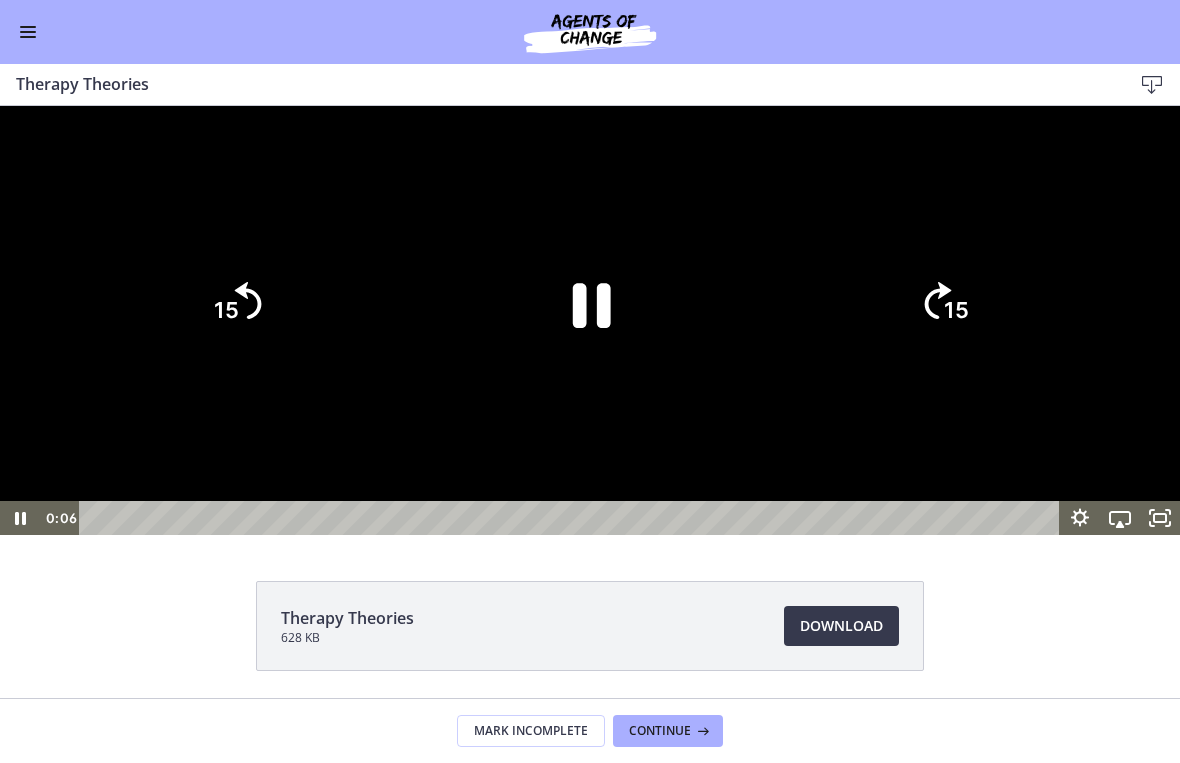 click 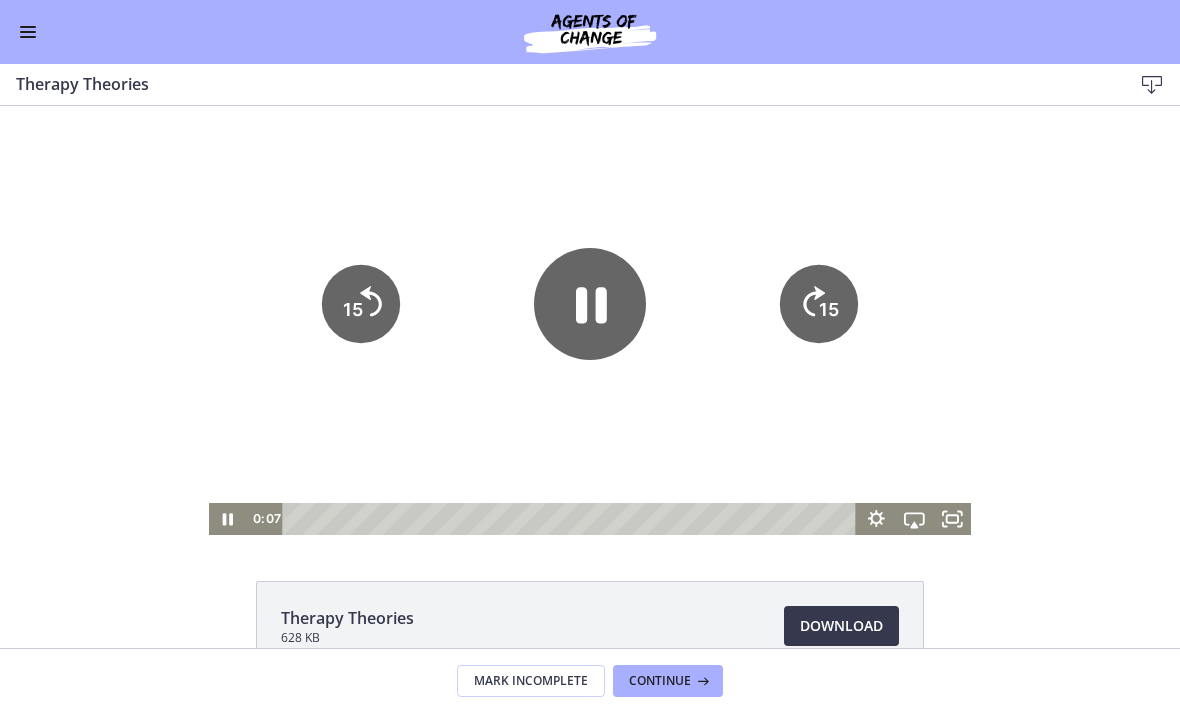 click on "Download
Opens in a new window" at bounding box center [841, 626] 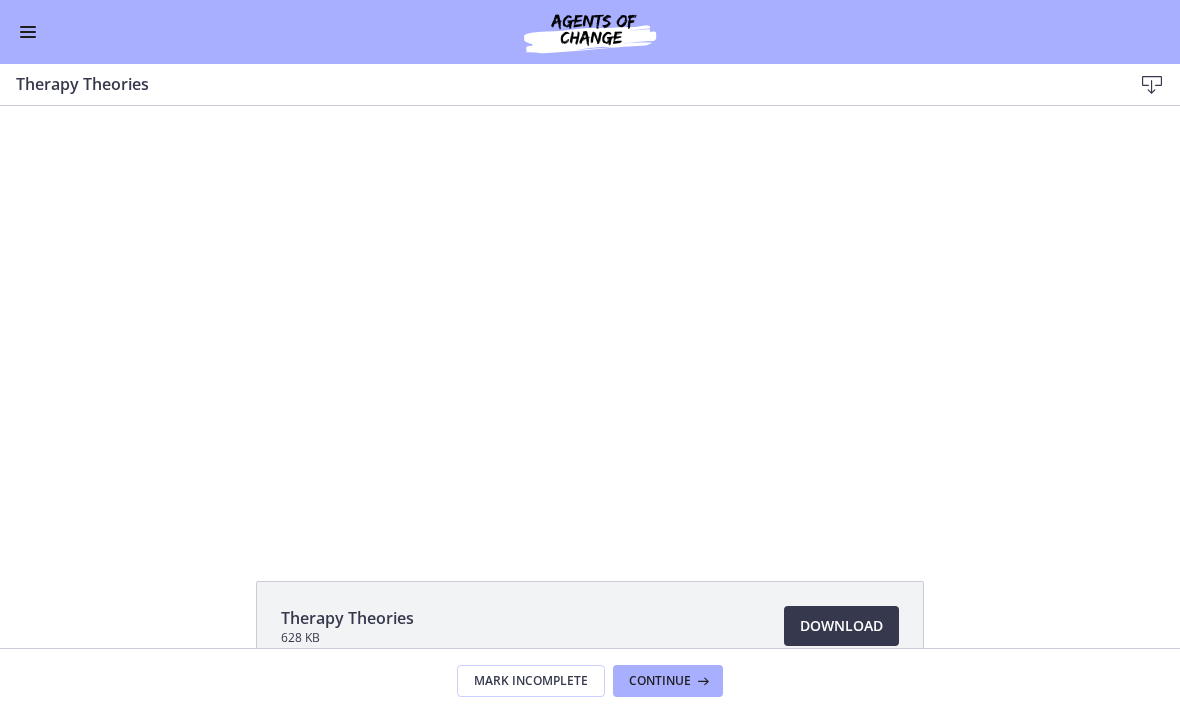 click at bounding box center [590, 320] 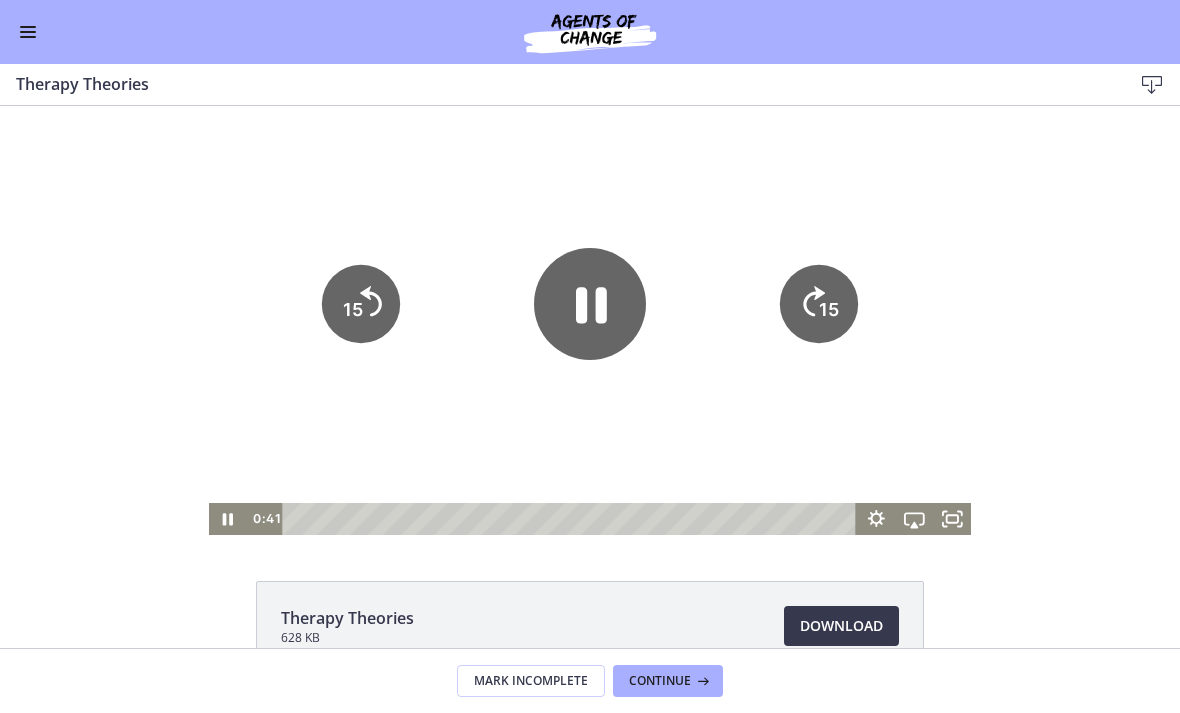 click 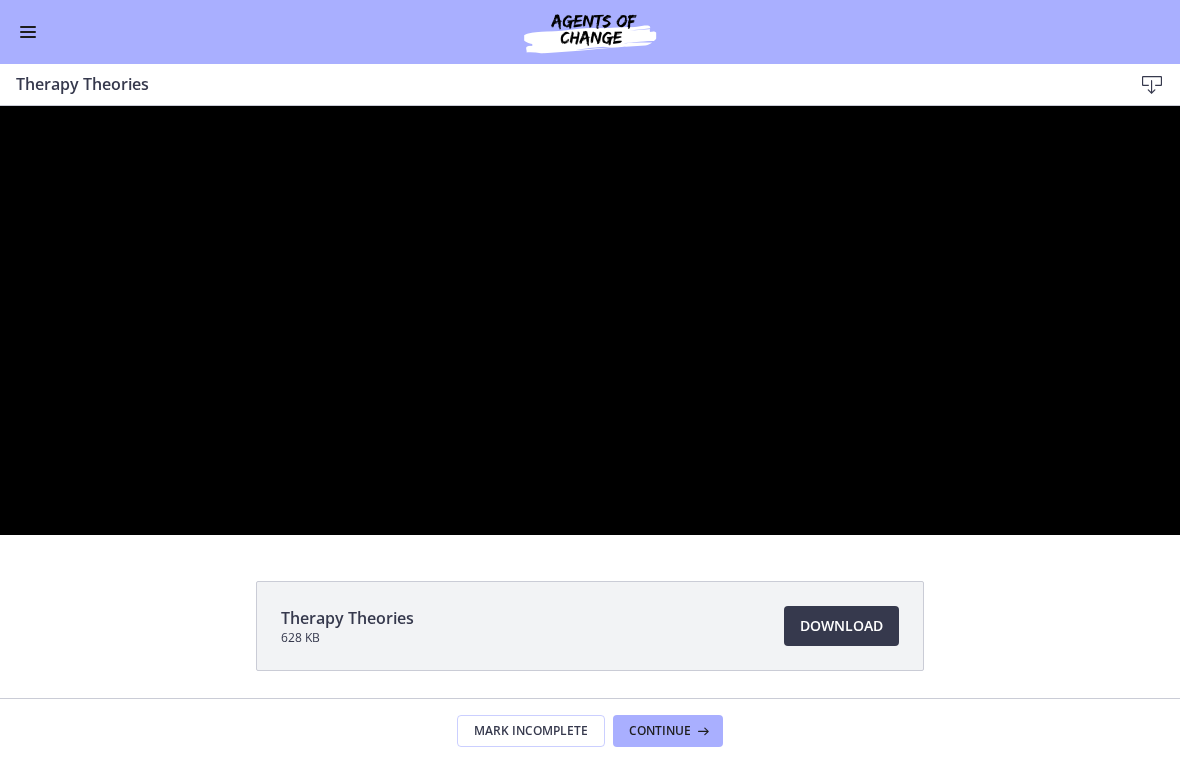 click at bounding box center [590, 320] 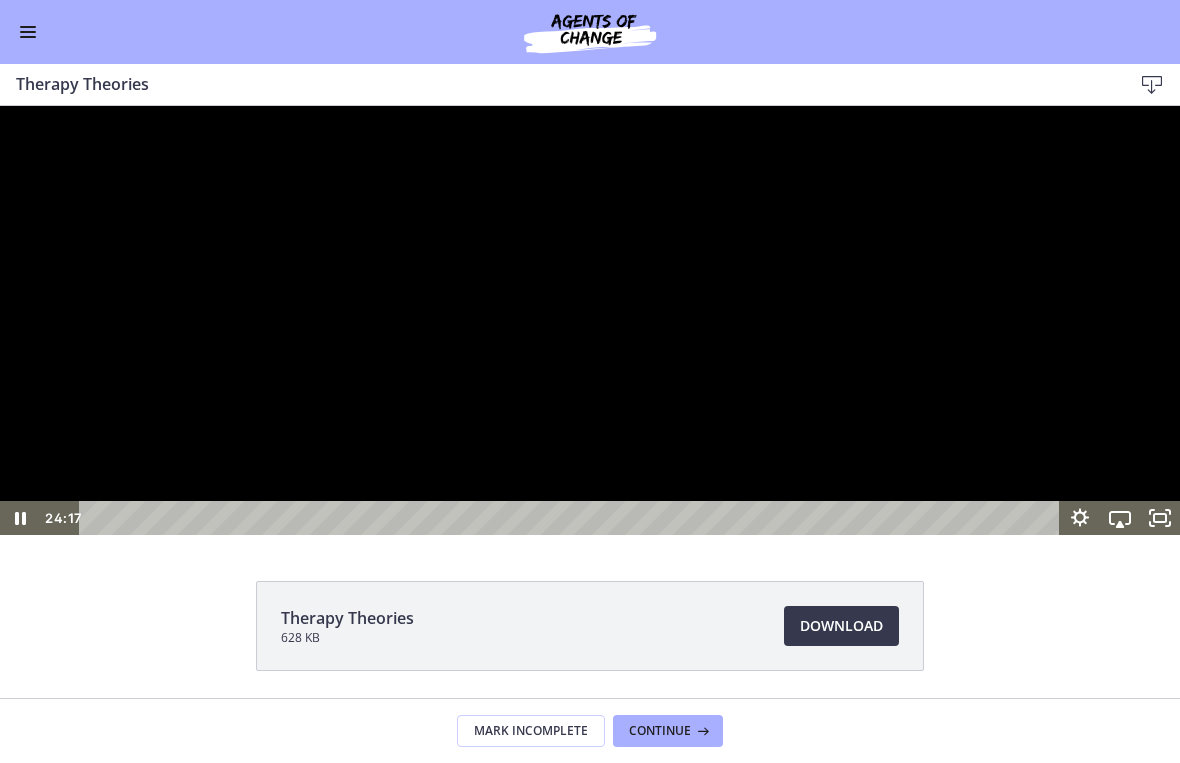 click at bounding box center [590, 320] 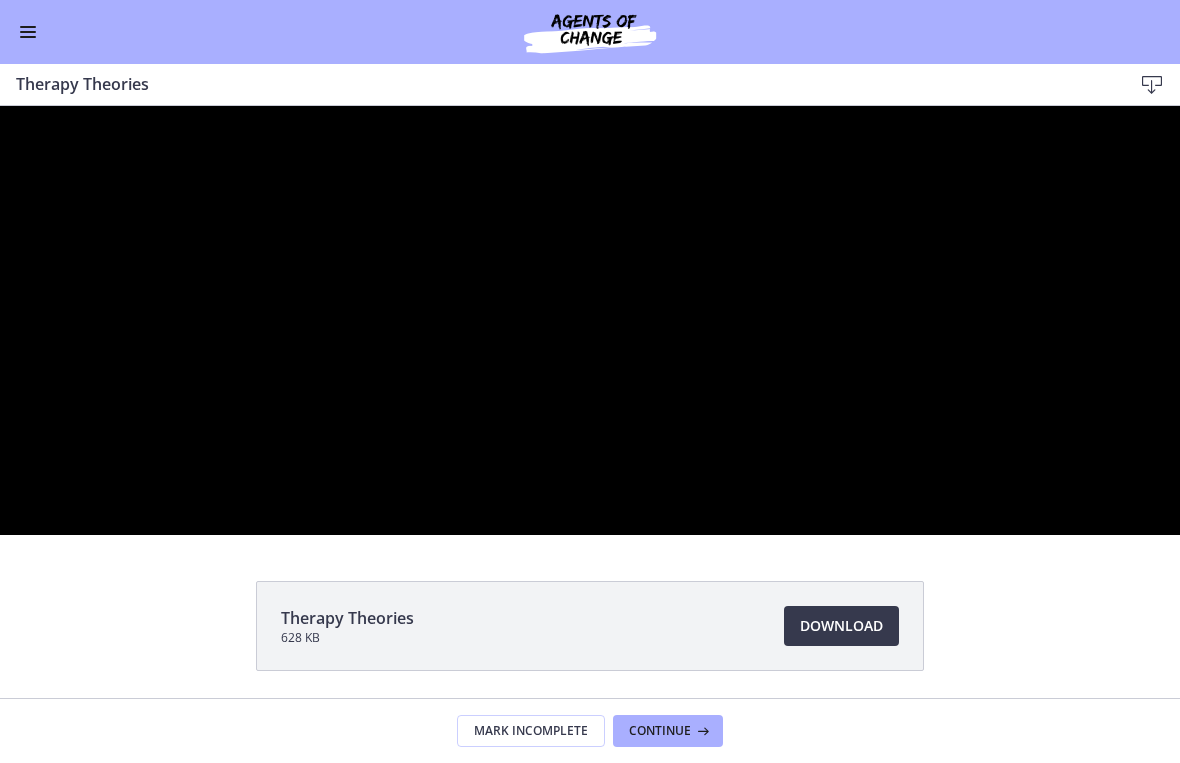 click at bounding box center (590, 320) 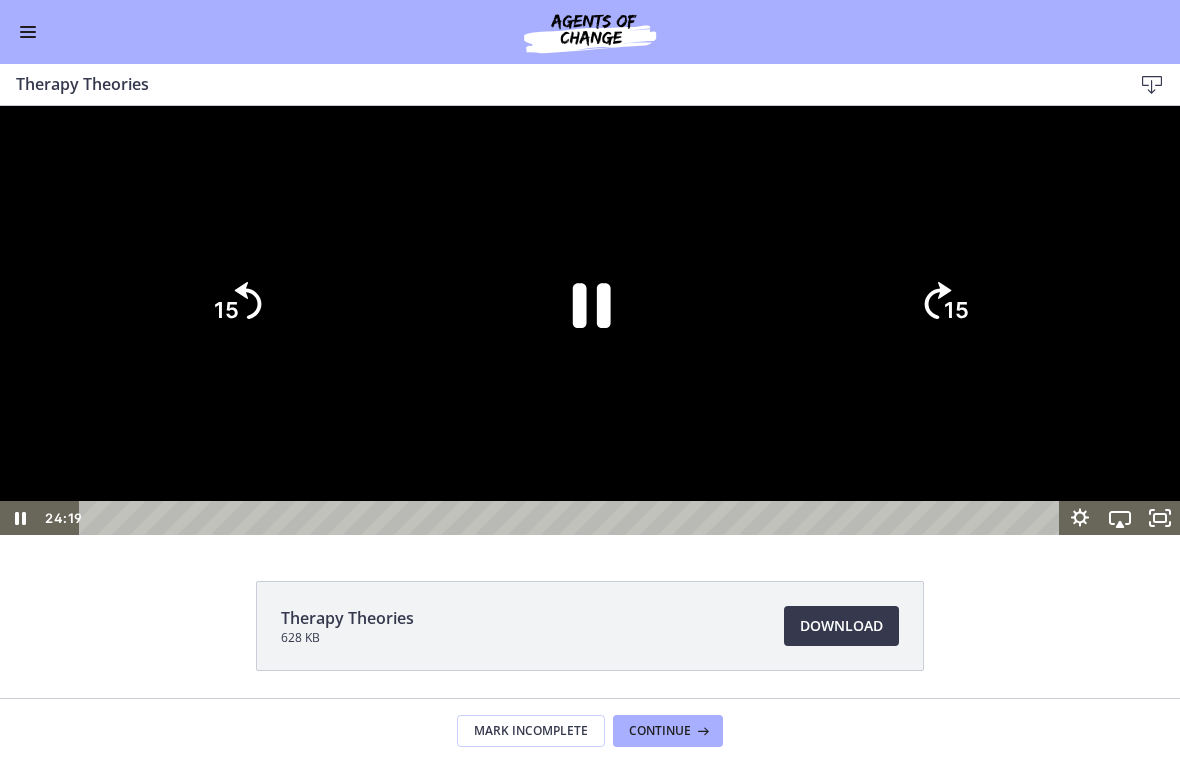 click 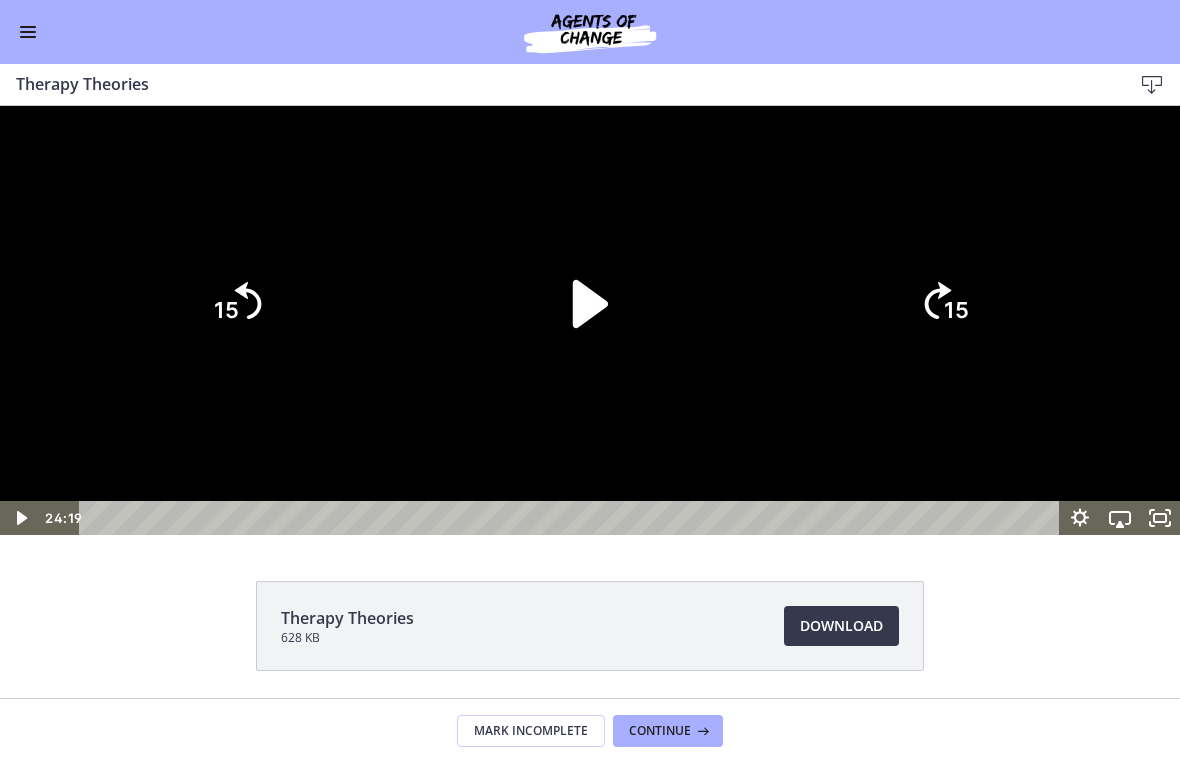 click at bounding box center (590, 320) 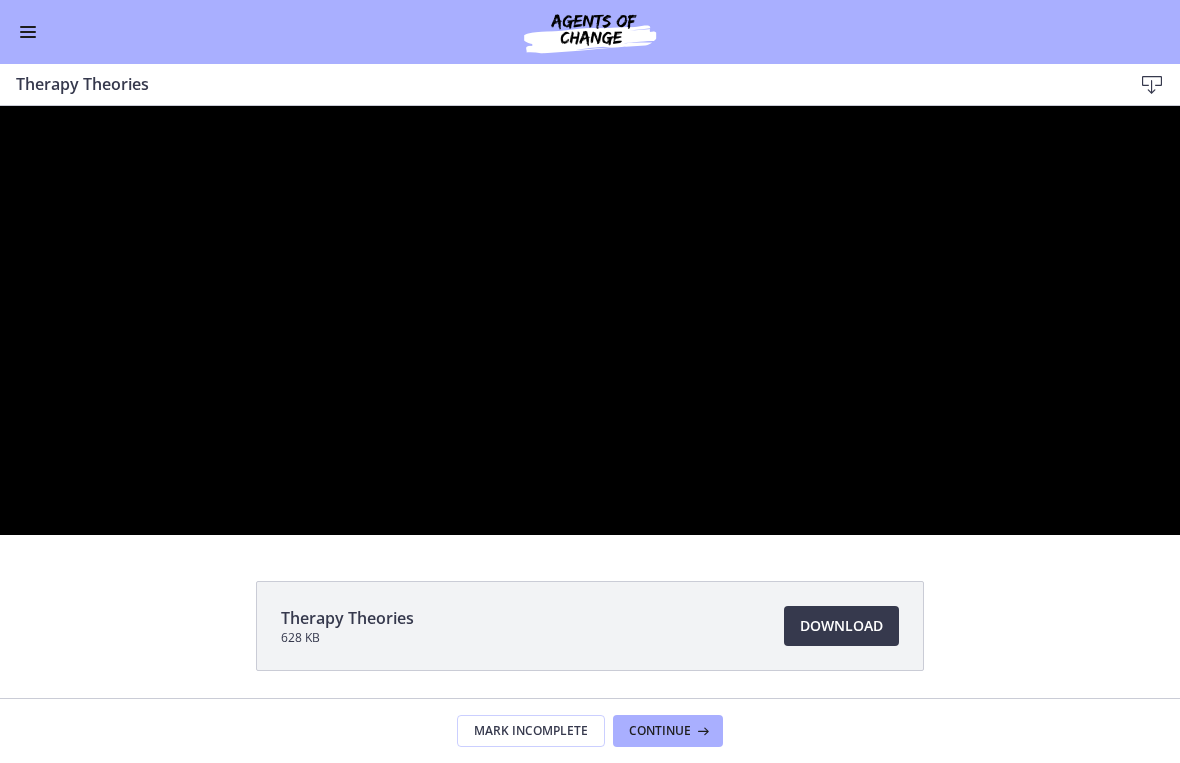 click at bounding box center [590, 320] 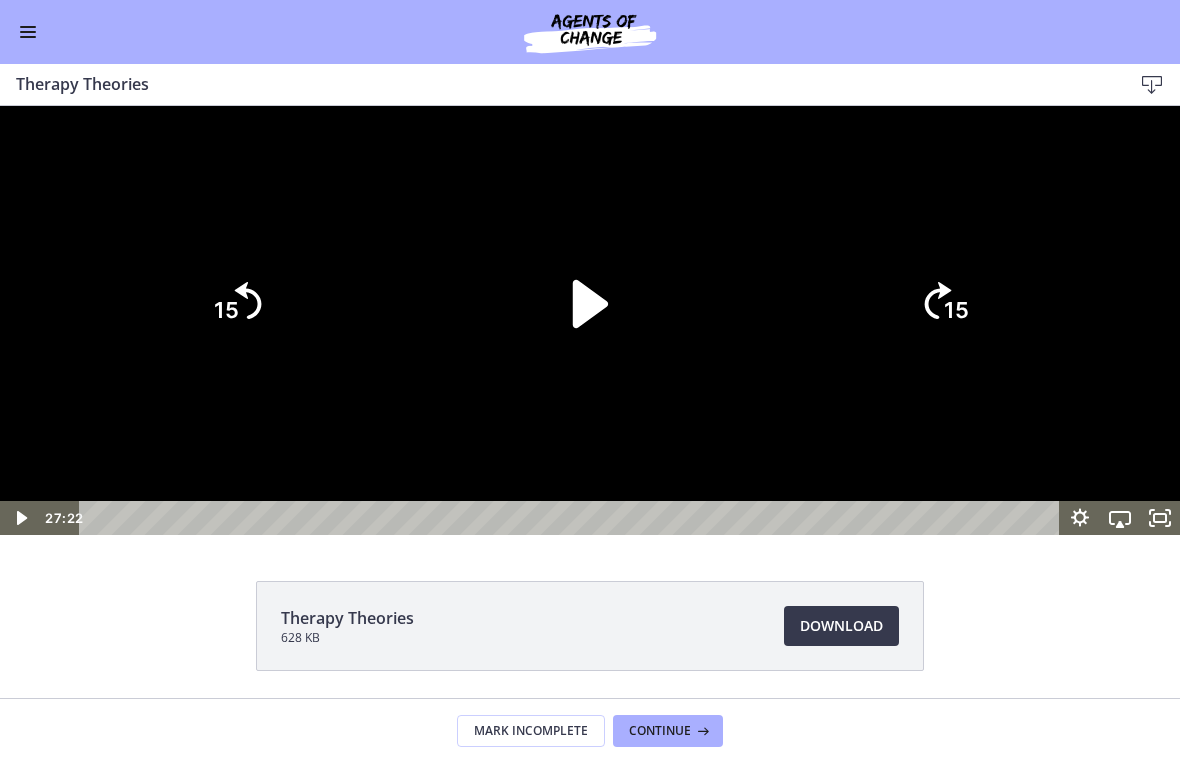 click 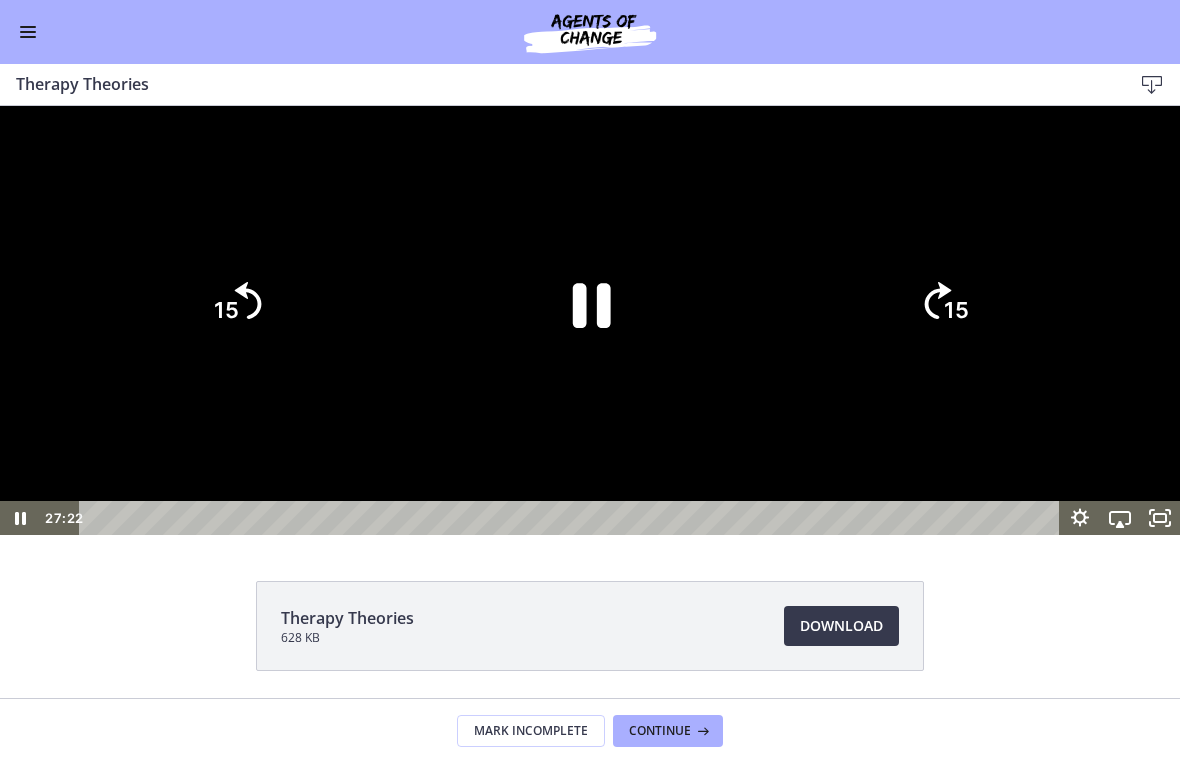click on "15" 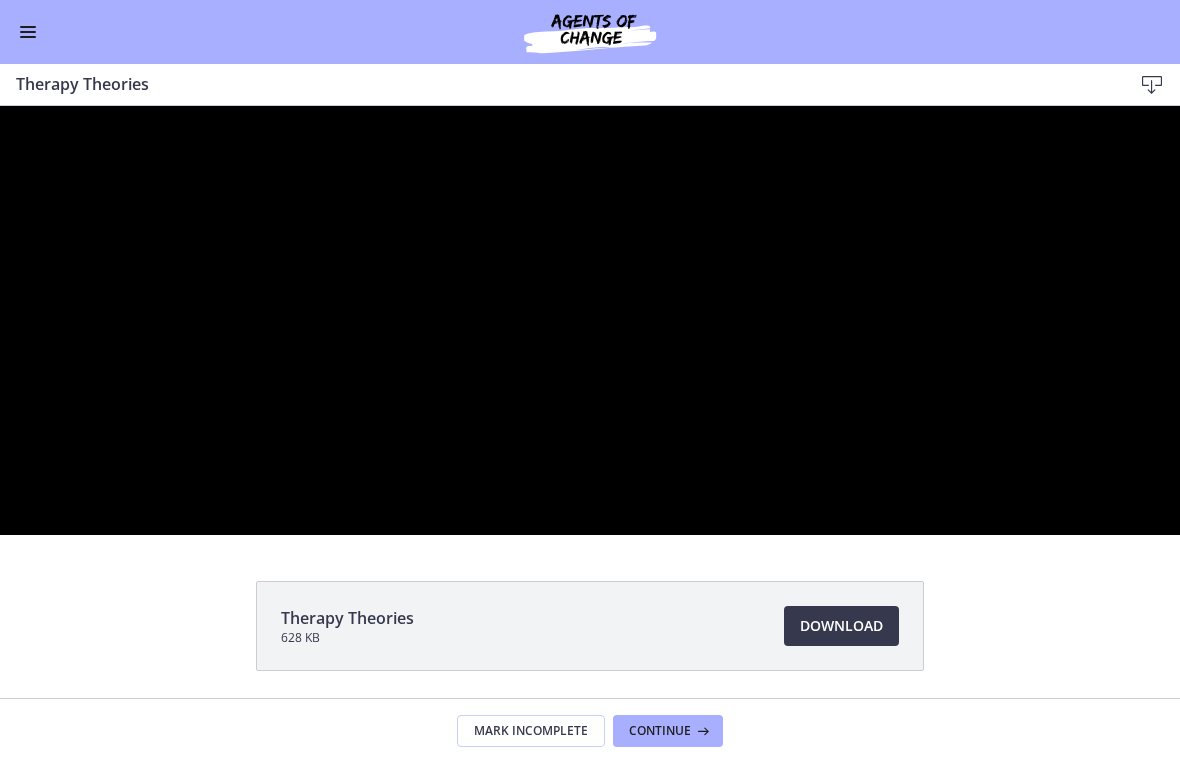 click at bounding box center [590, 320] 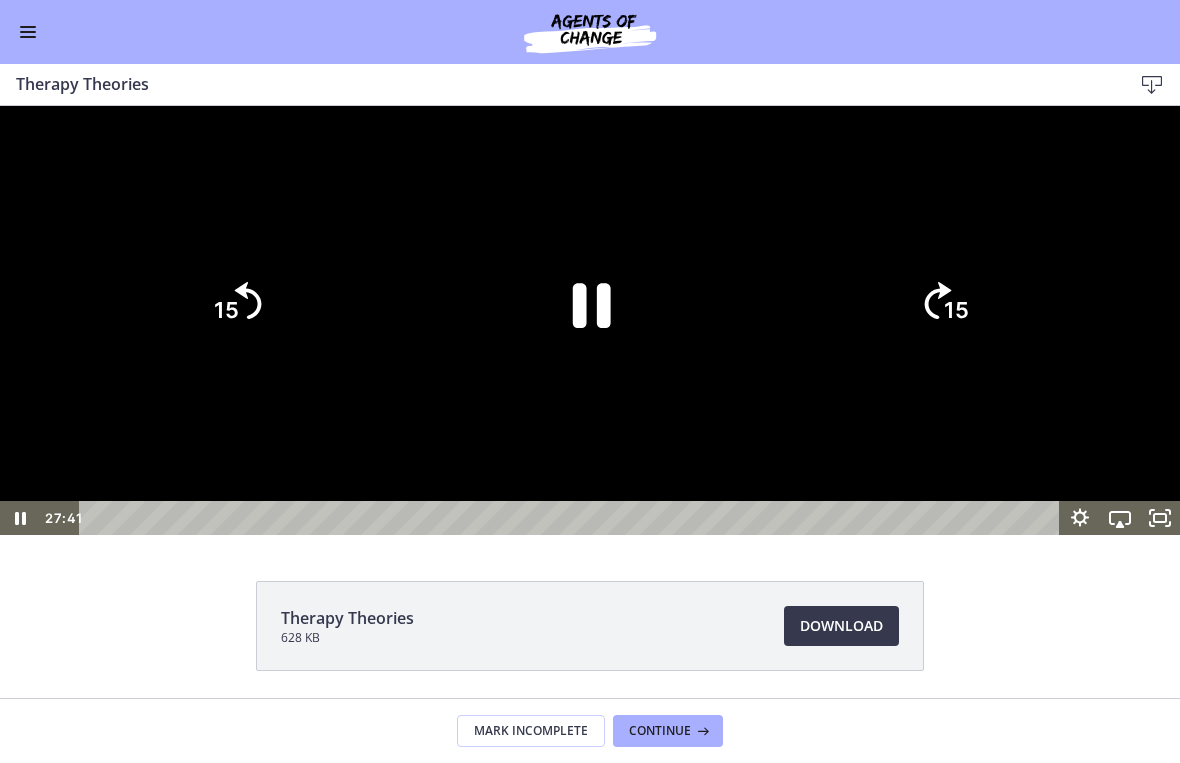click 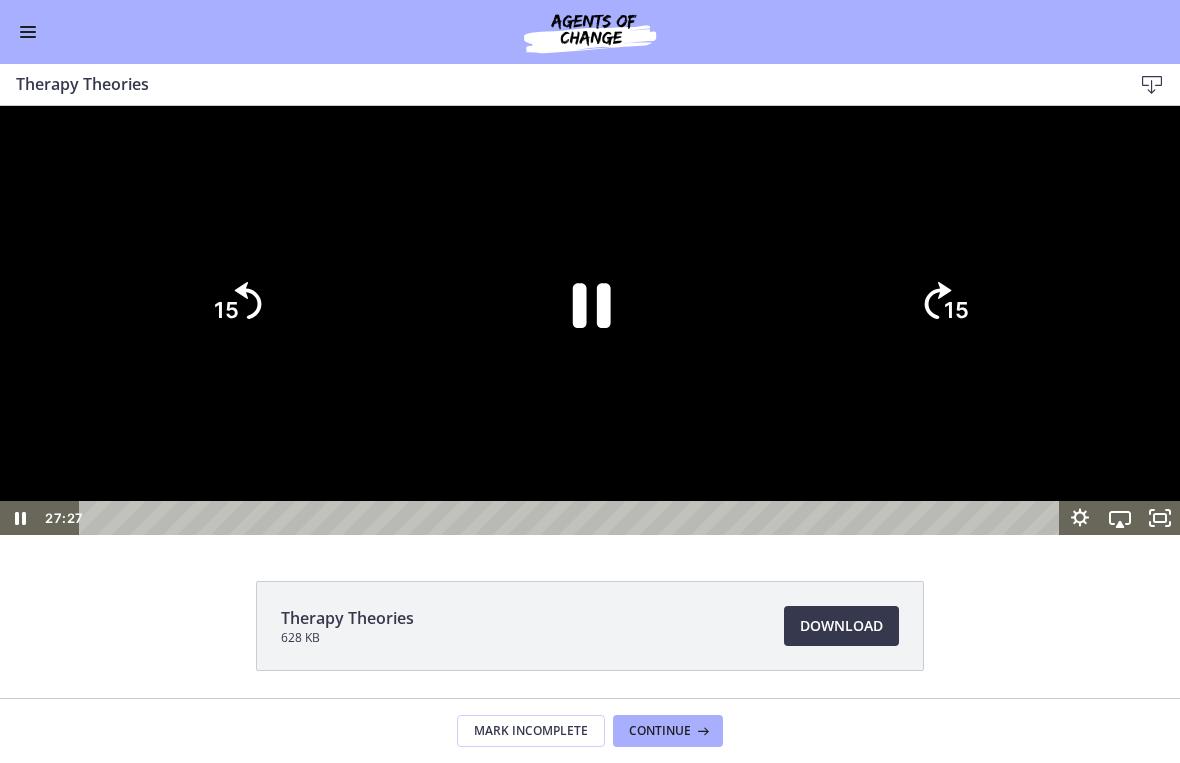 click at bounding box center [590, 320] 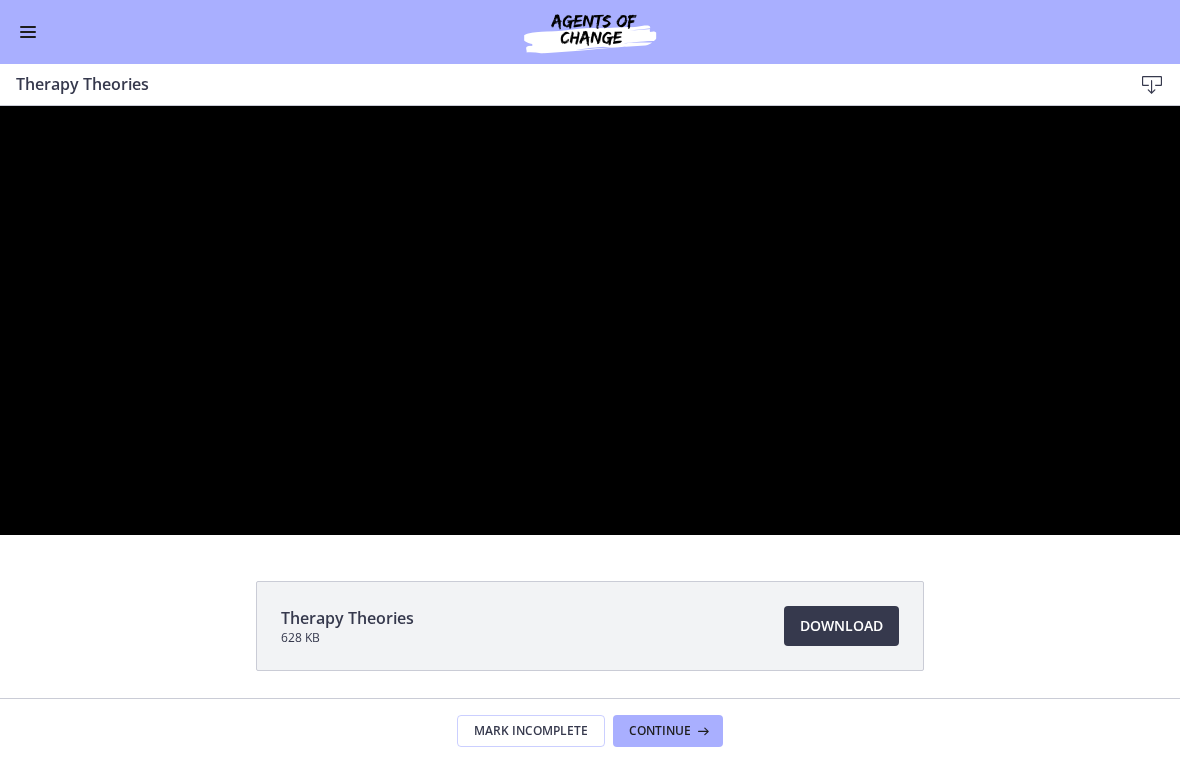 click at bounding box center (590, 320) 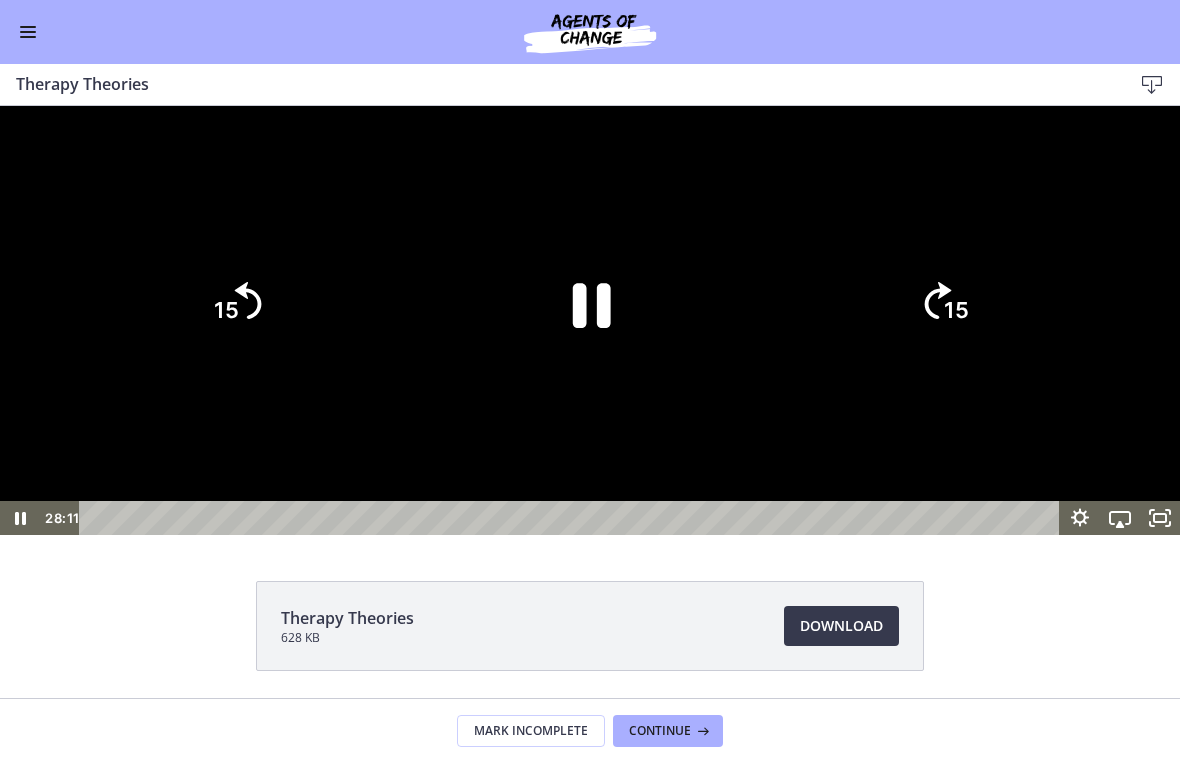 click 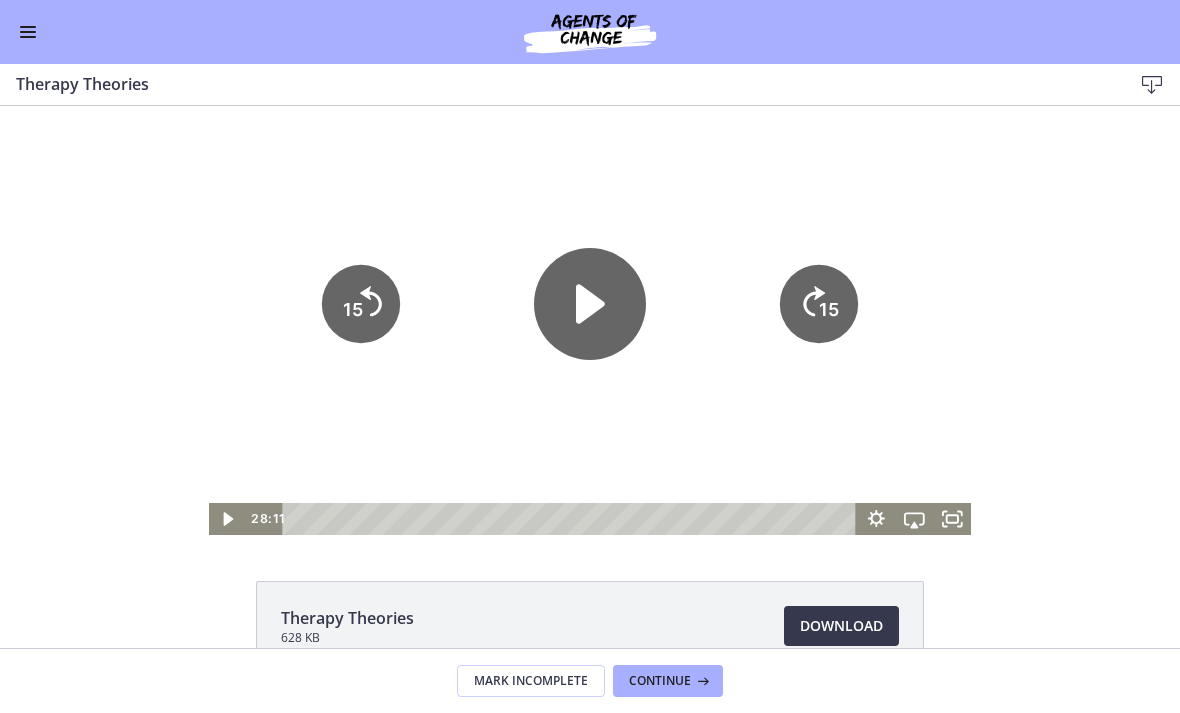 click at bounding box center [28, 32] 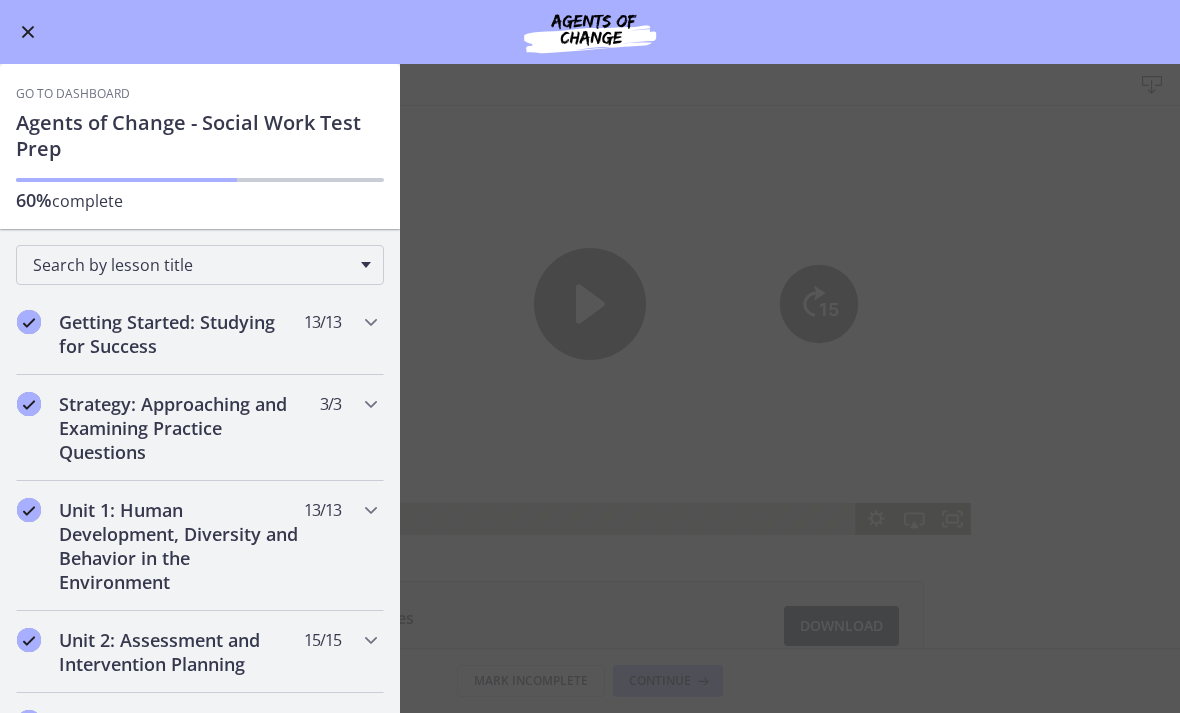 scroll, scrollTop: 0, scrollLeft: 0, axis: both 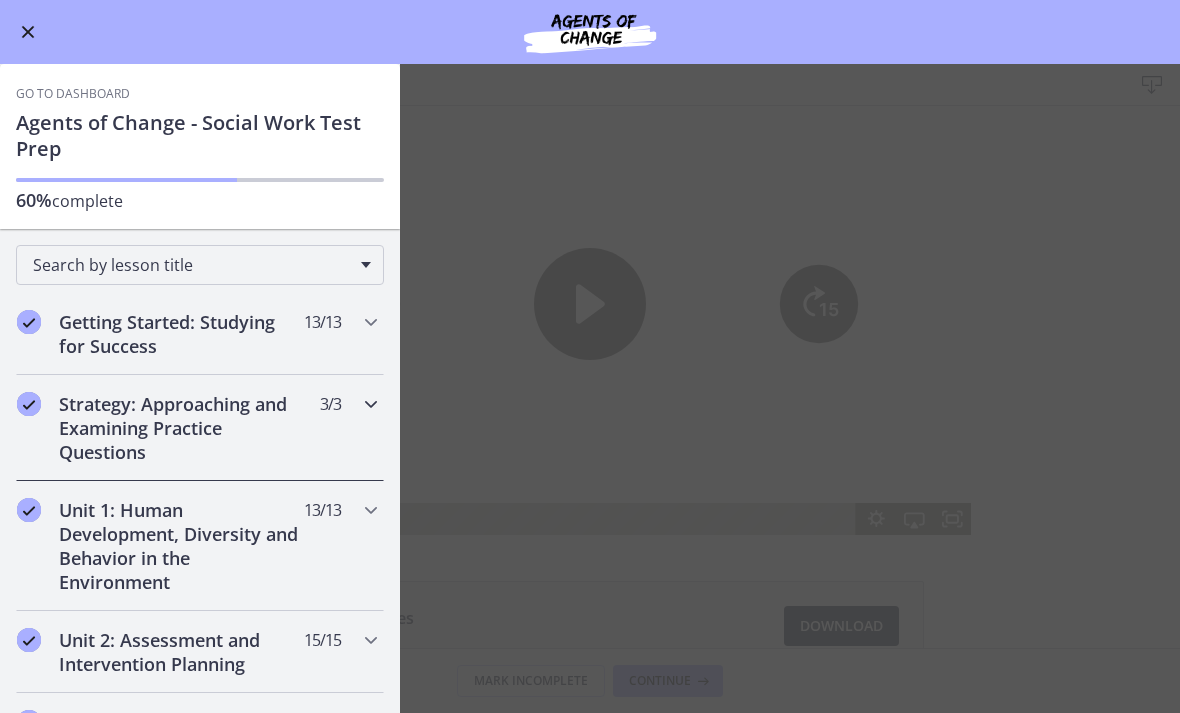 click on "Strategy: Approaching and Examining Practice Questions
3  /  3
Completed" at bounding box center (200, 428) 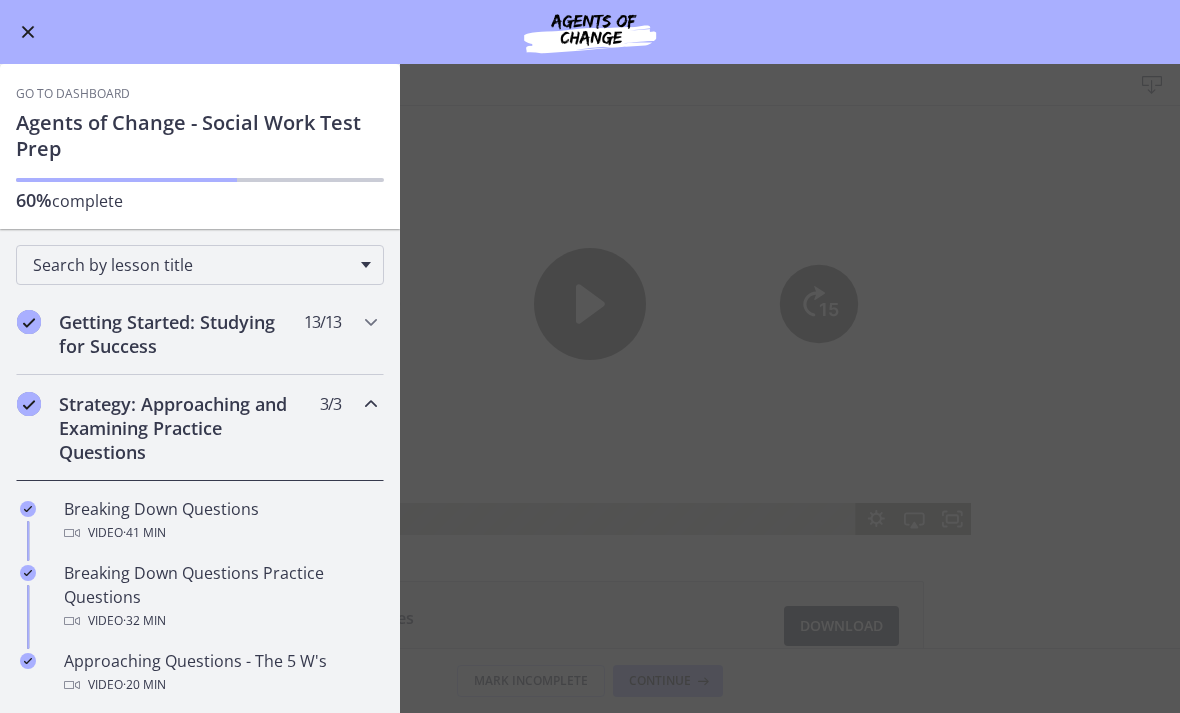 click on "Strategy: Approaching and Examining Practice Questions" at bounding box center [181, 428] 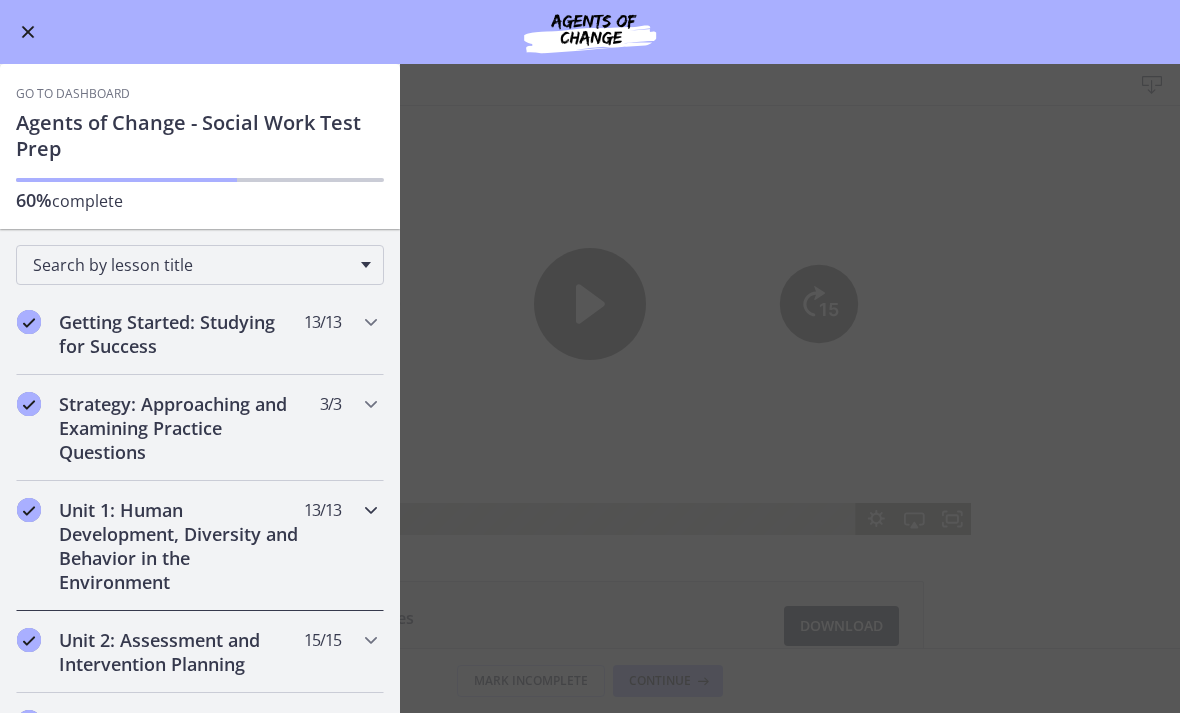 click on "Unit 1: Human Development, Diversity and Behavior in the Environment" at bounding box center [181, 546] 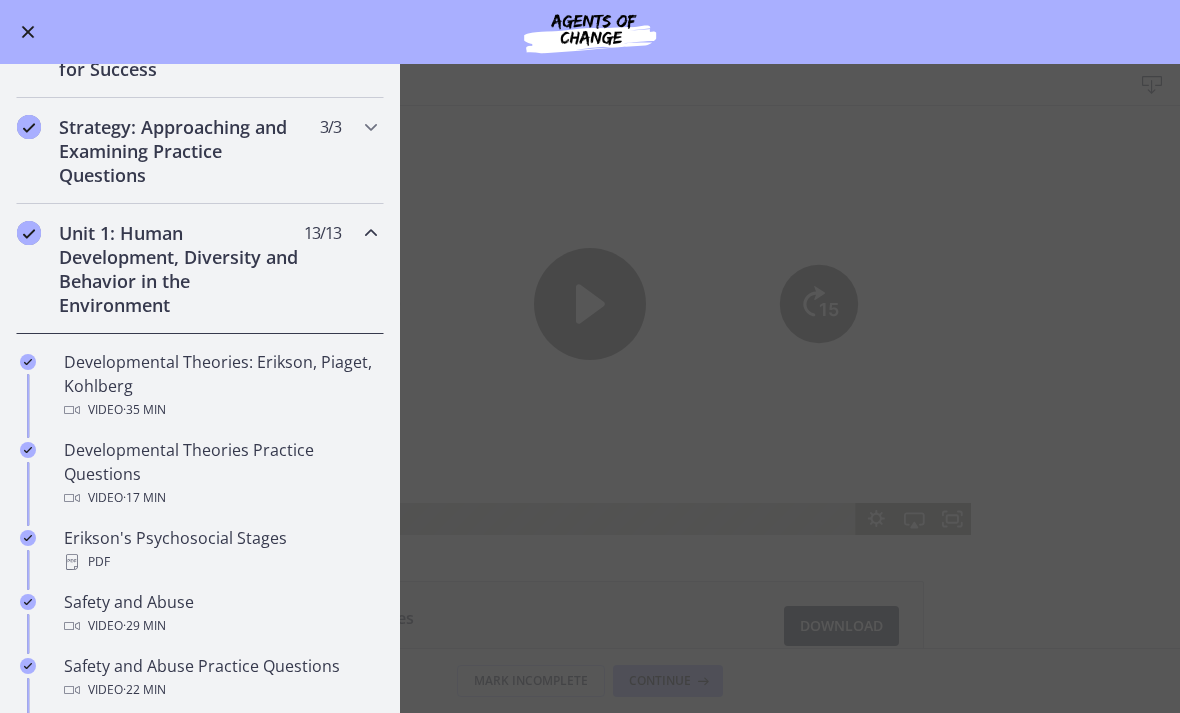 scroll, scrollTop: 302, scrollLeft: 0, axis: vertical 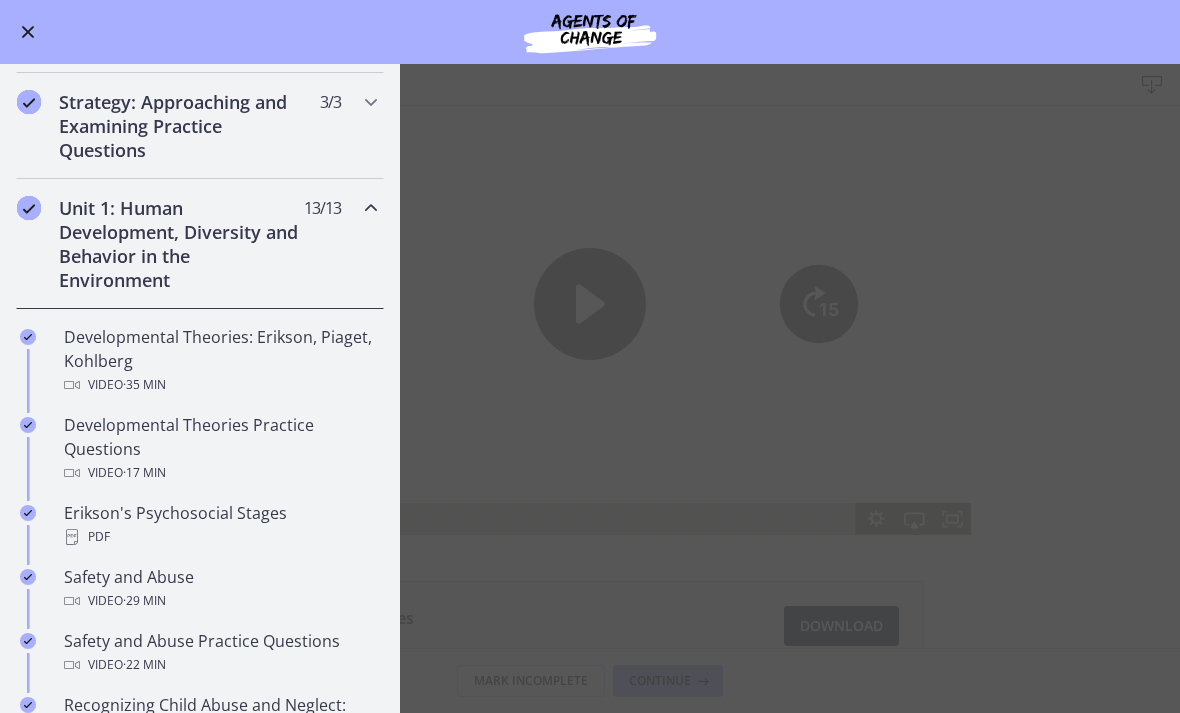 click on "Developmental Theories: Erikson, Piaget, Kohlberg
Video
·  35 min" at bounding box center (220, 361) 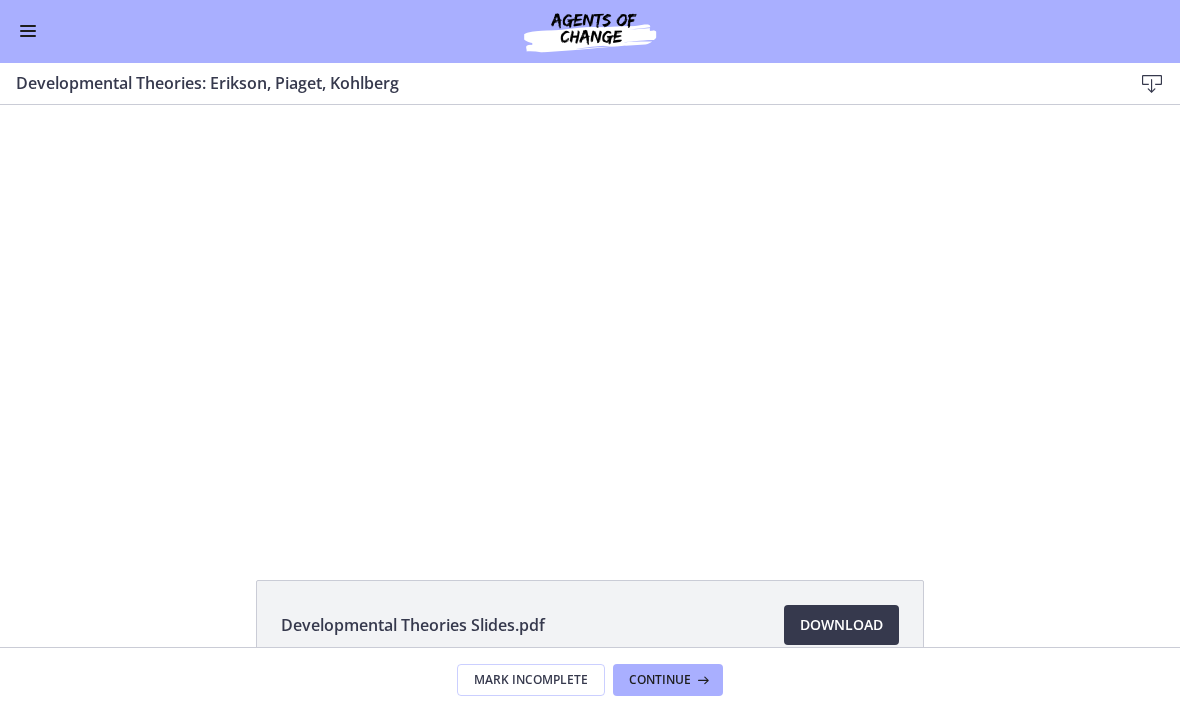 scroll, scrollTop: 0, scrollLeft: 0, axis: both 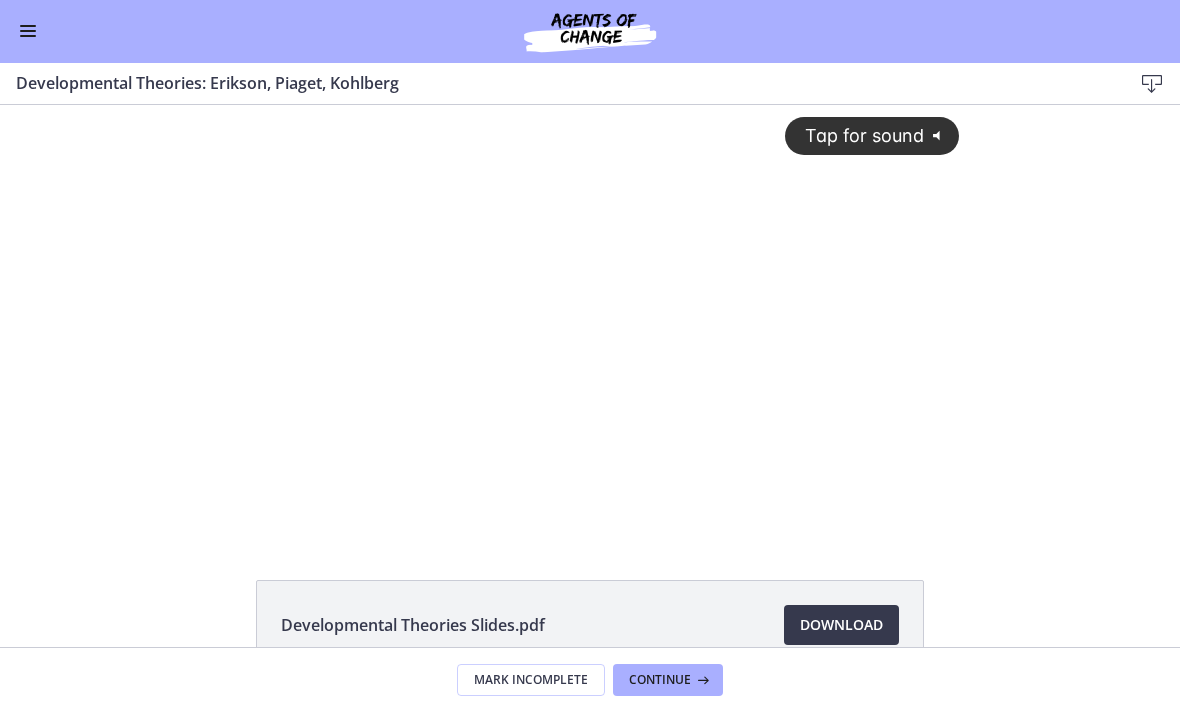 click on "Tap for sound
@keyframes VOLUME_SMALL_WAVE_FLASH {
0% { opacity: 0; }
33% { opacity: 1; }
66% { opacity: 1; }
100% { opacity: 0; }
}
@keyframes VOLUME_LARGE_WAVE_FLASH {
0% { opacity: 0; }
33% { opacity: 1; }
66% { opacity: 1; }
100% { opacity: 0; }
}
.volume__small-wave {
animation: VOLUME_SMALL_WAVE_FLASH 2s infinite;
opacity: 0;
}
.volume__large-wave {
animation: VOLUME_LARGE_WAVE_FLASH 2s infinite .3s;
opacity: 0;
}" at bounding box center (590, 303) 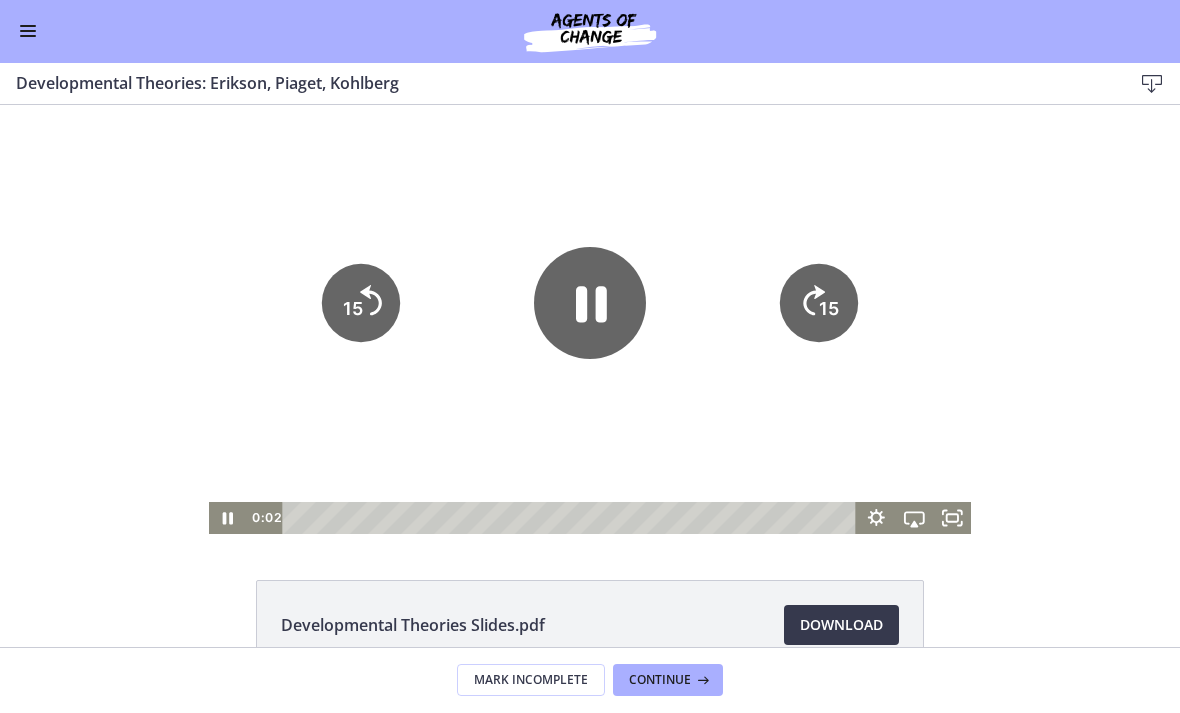 click on "Developmental Theories Slides.pdf
Download
Opens in a new window" 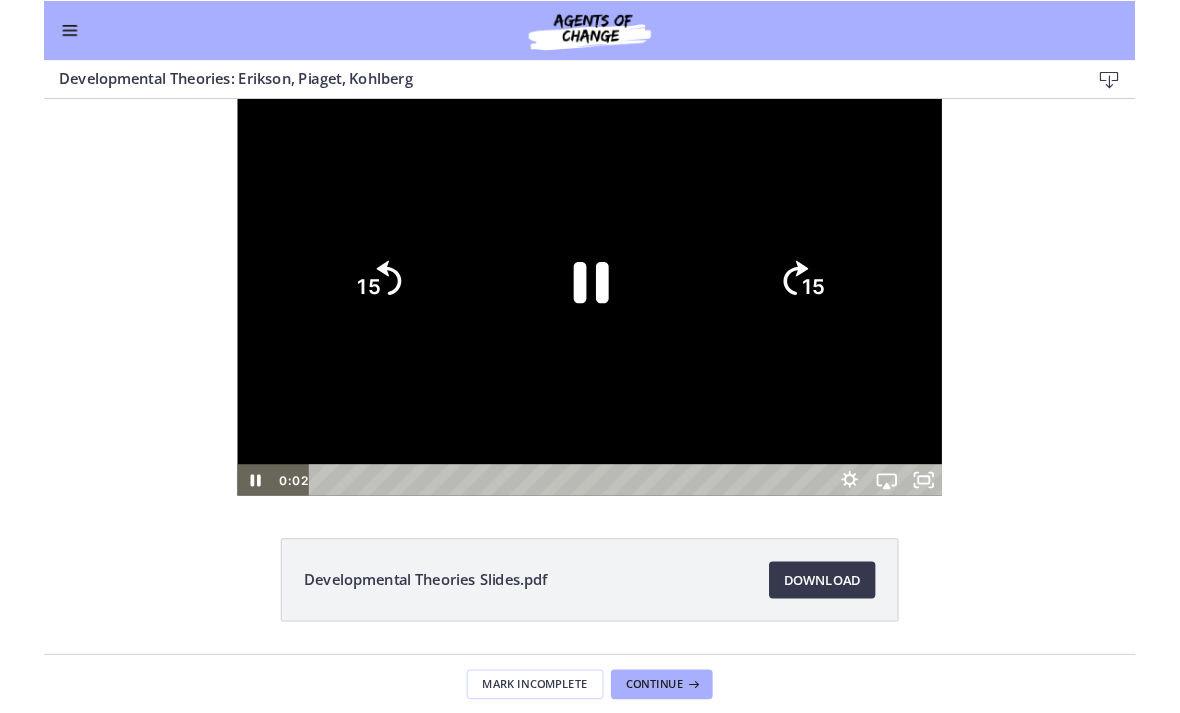scroll, scrollTop: 0, scrollLeft: 0, axis: both 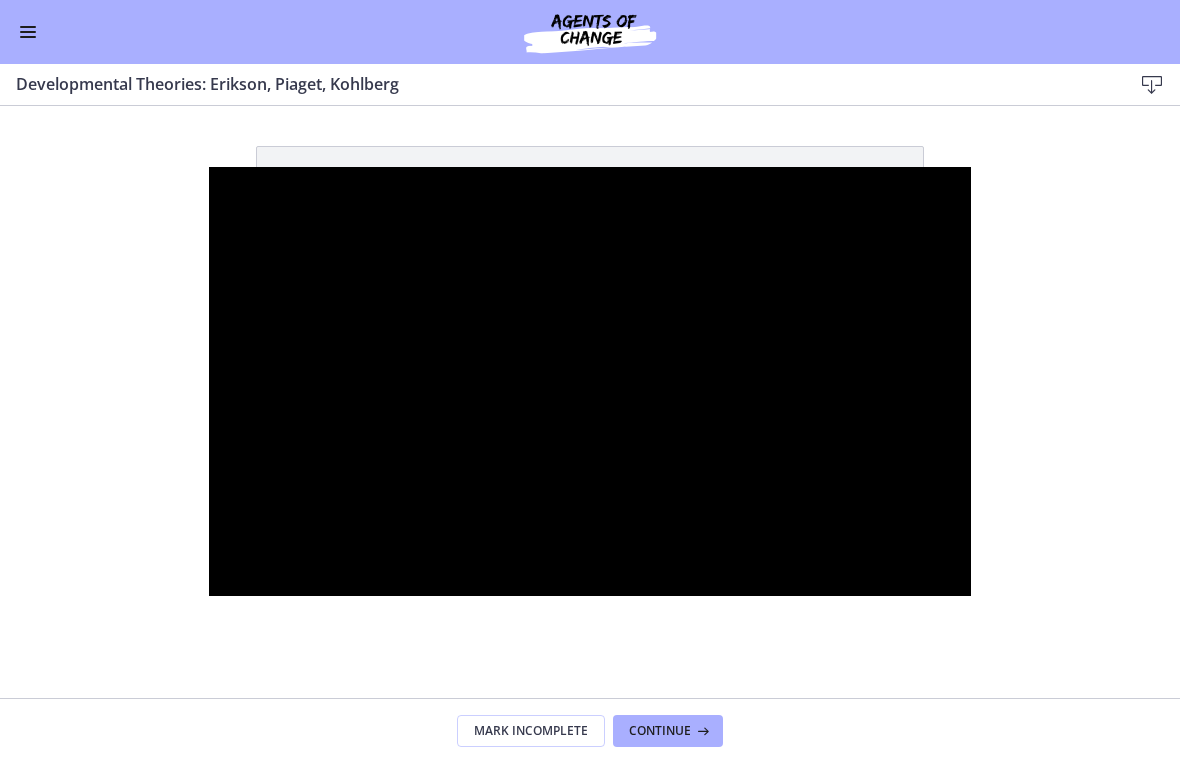 click at bounding box center (590, 381) 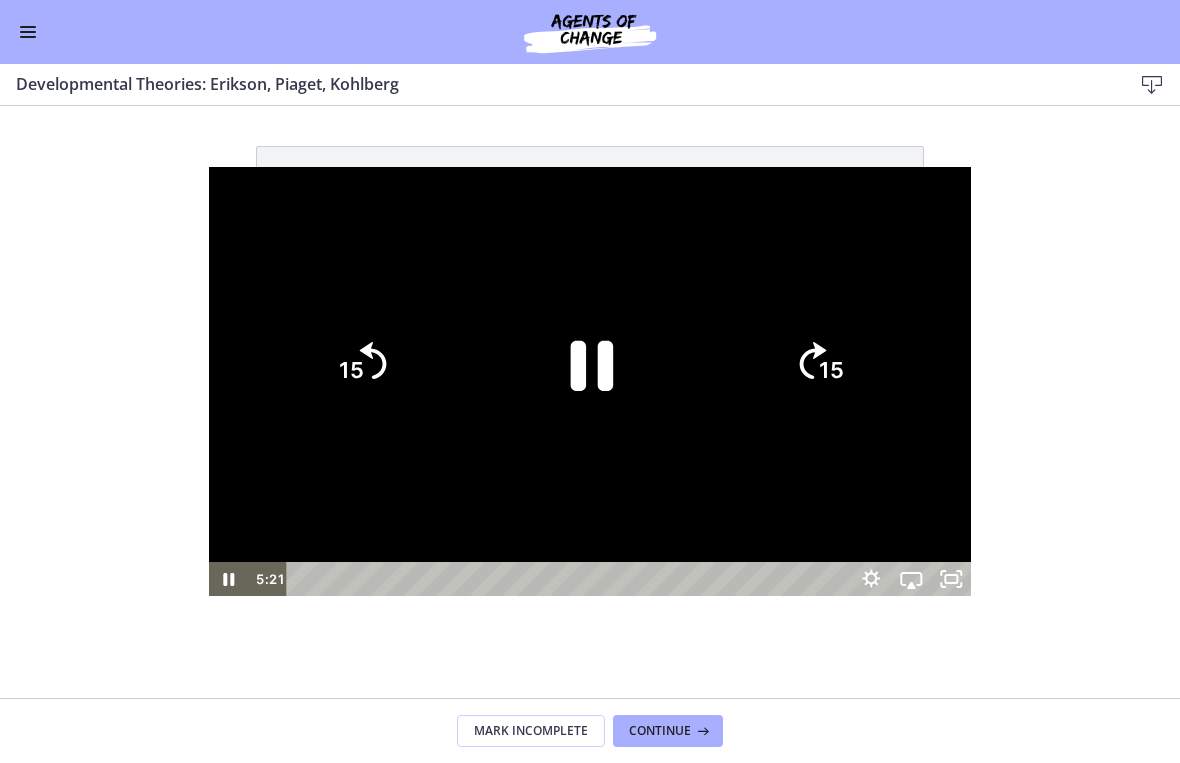 click 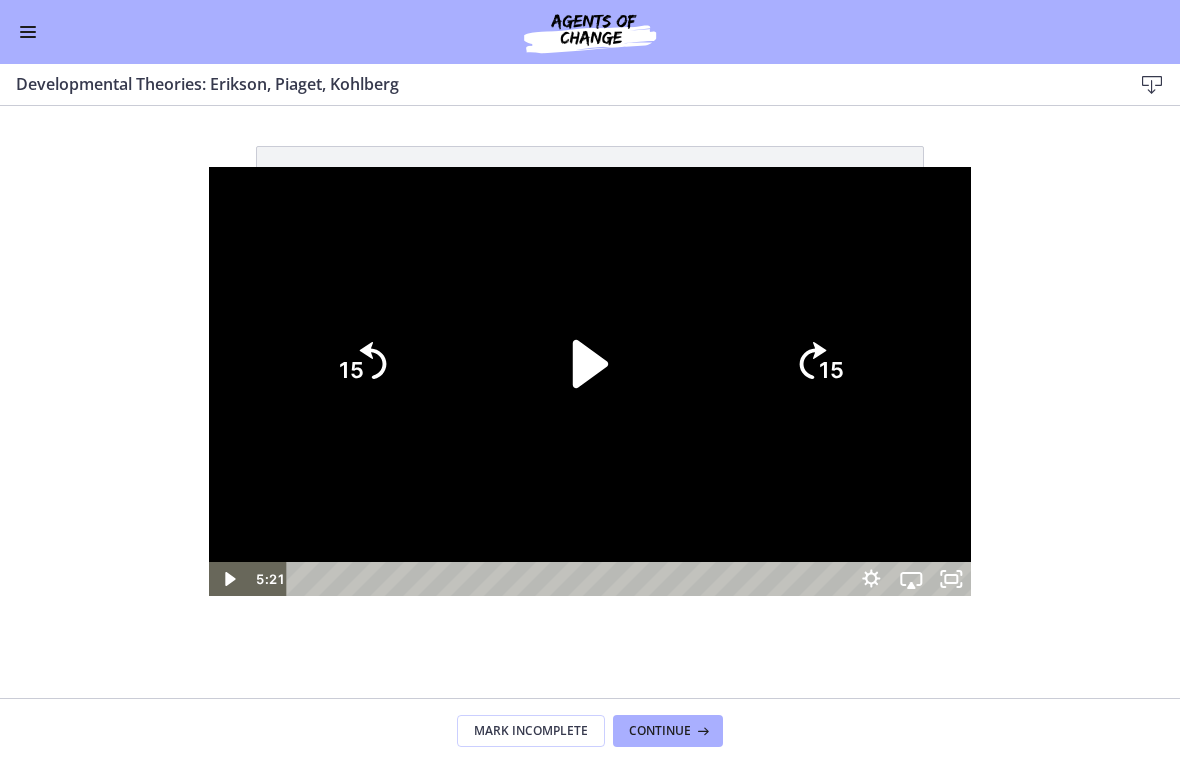click 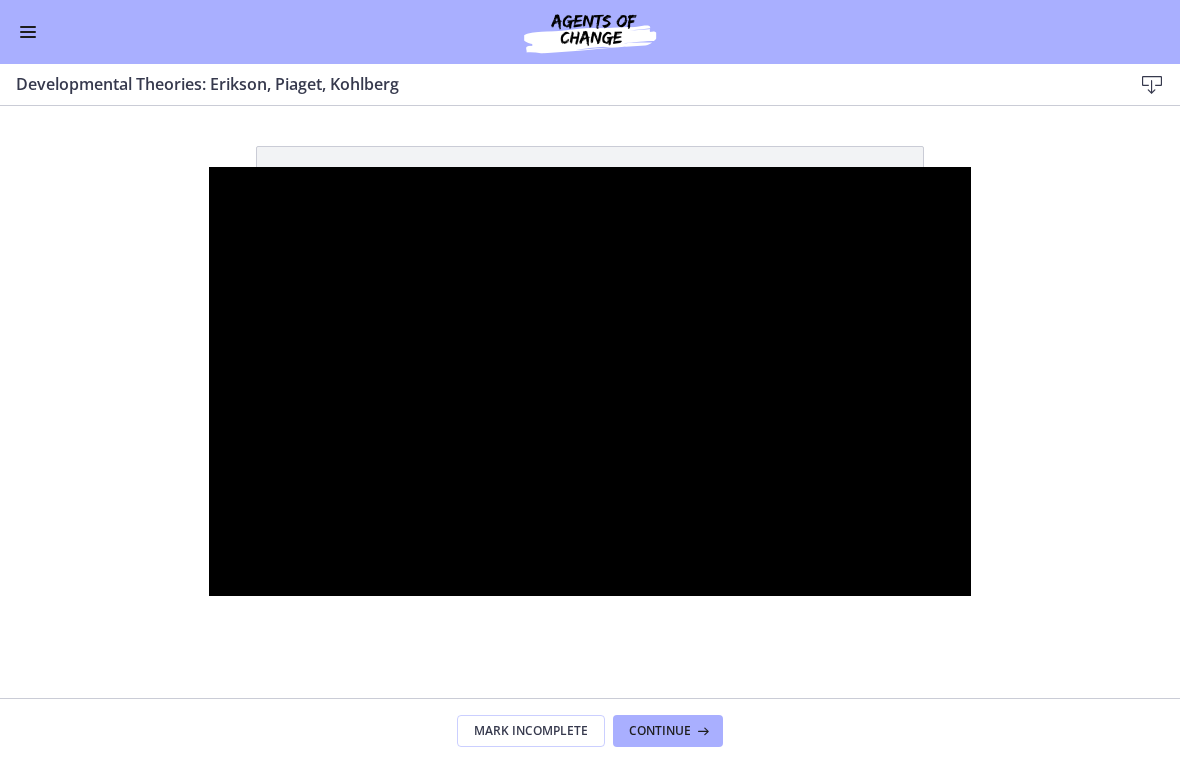 click at bounding box center [590, 381] 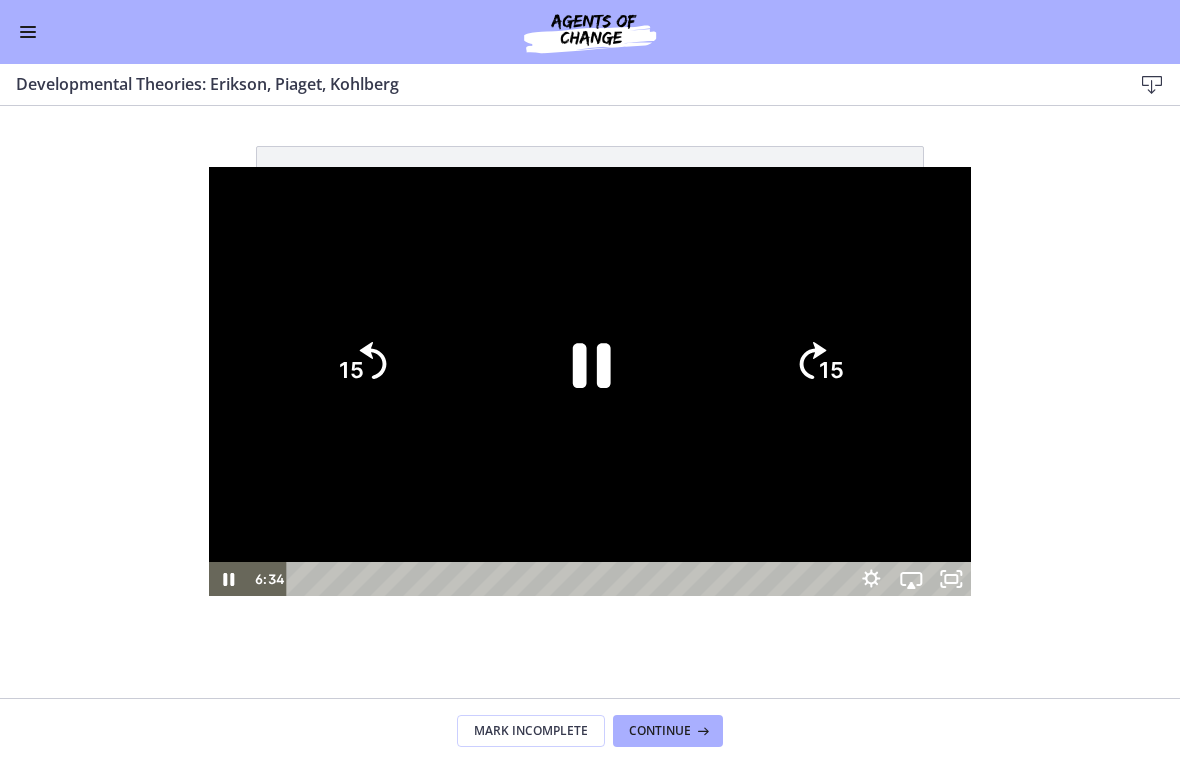 click at bounding box center [590, 381] 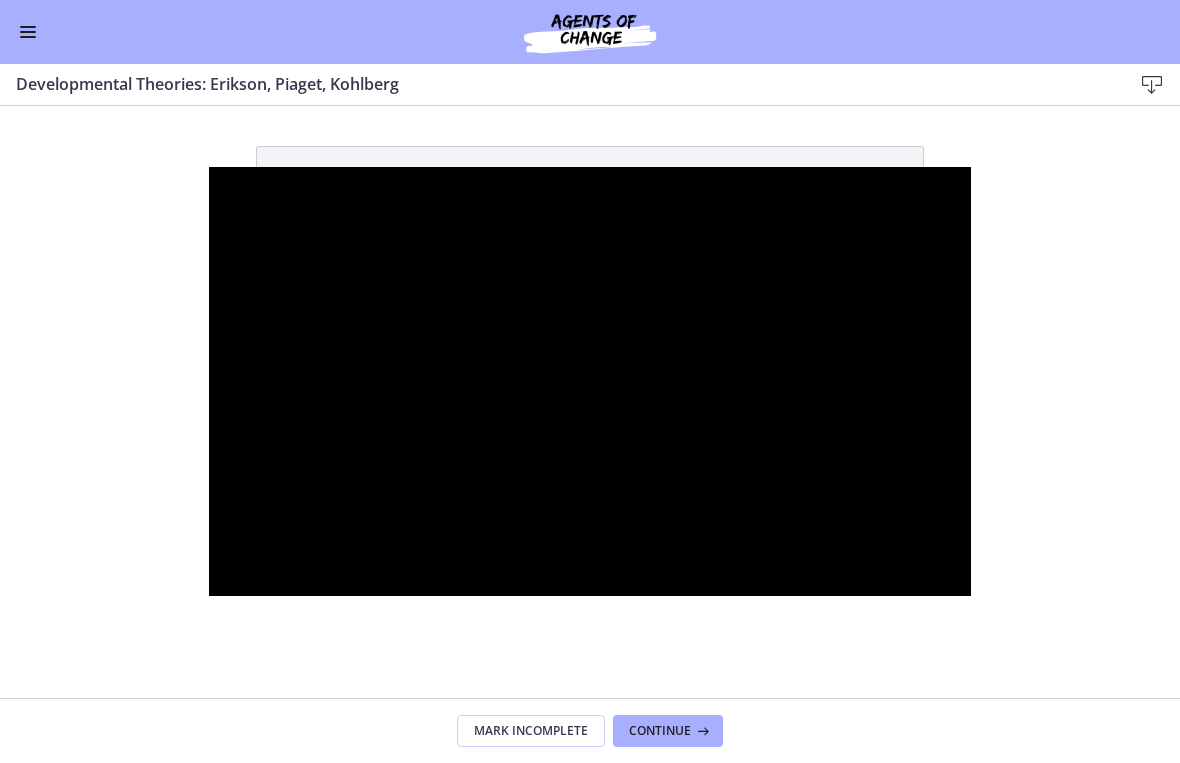click at bounding box center (590, 381) 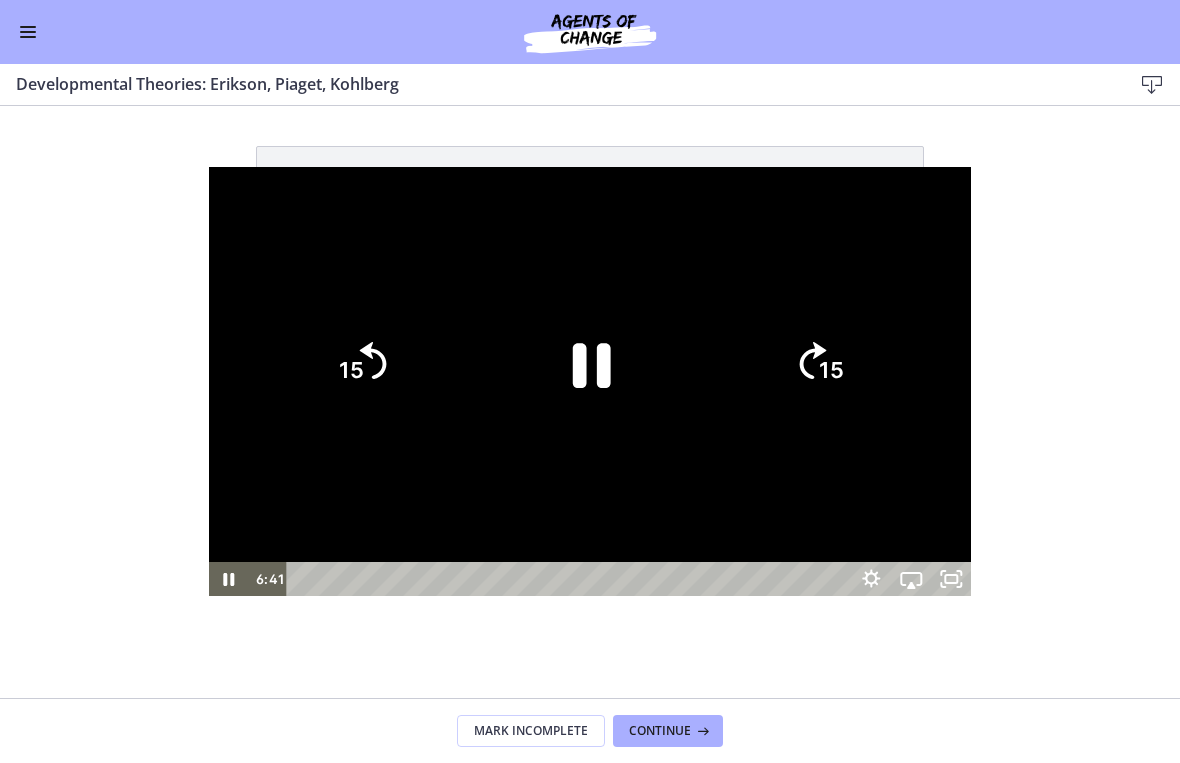 click at bounding box center (590, 381) 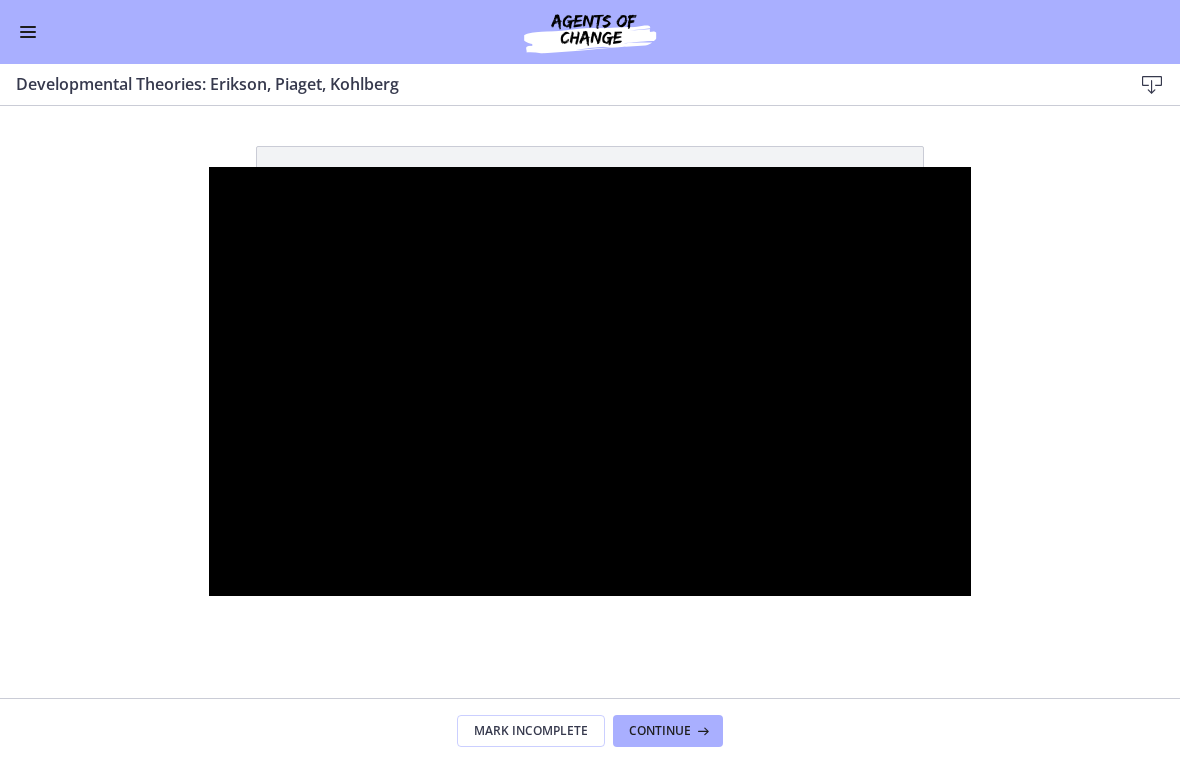 click at bounding box center [590, 381] 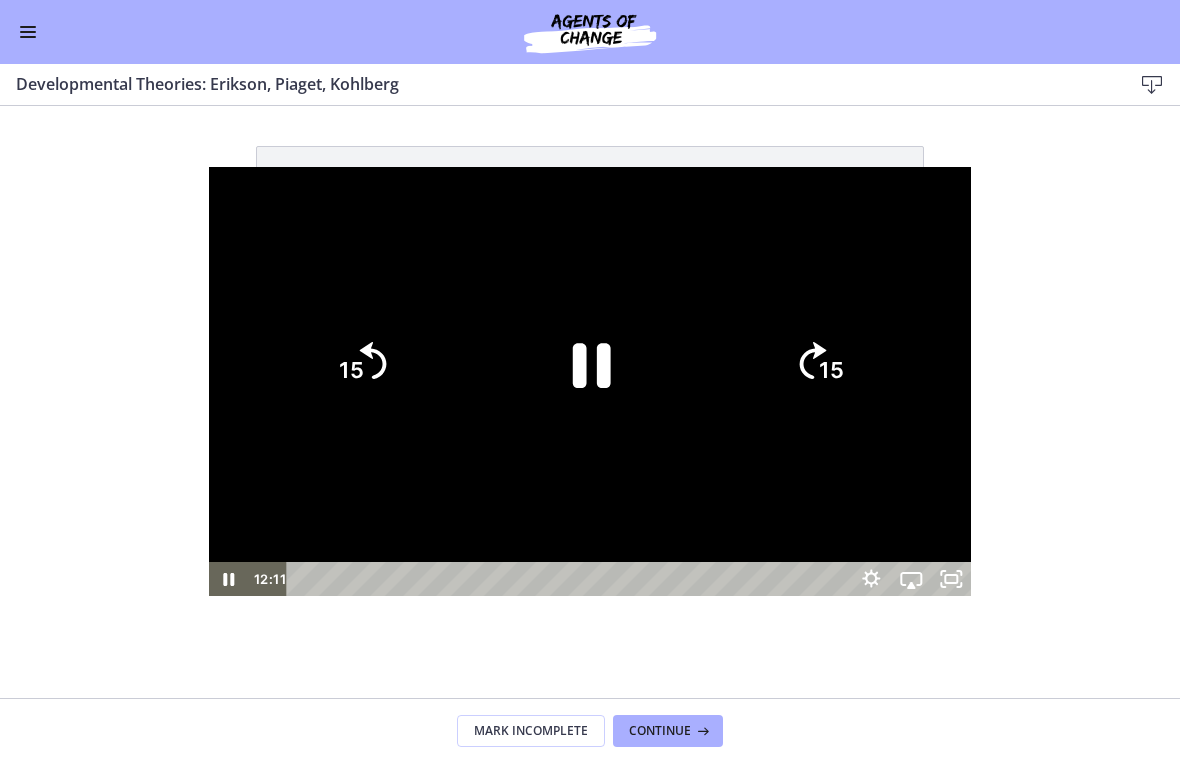 click 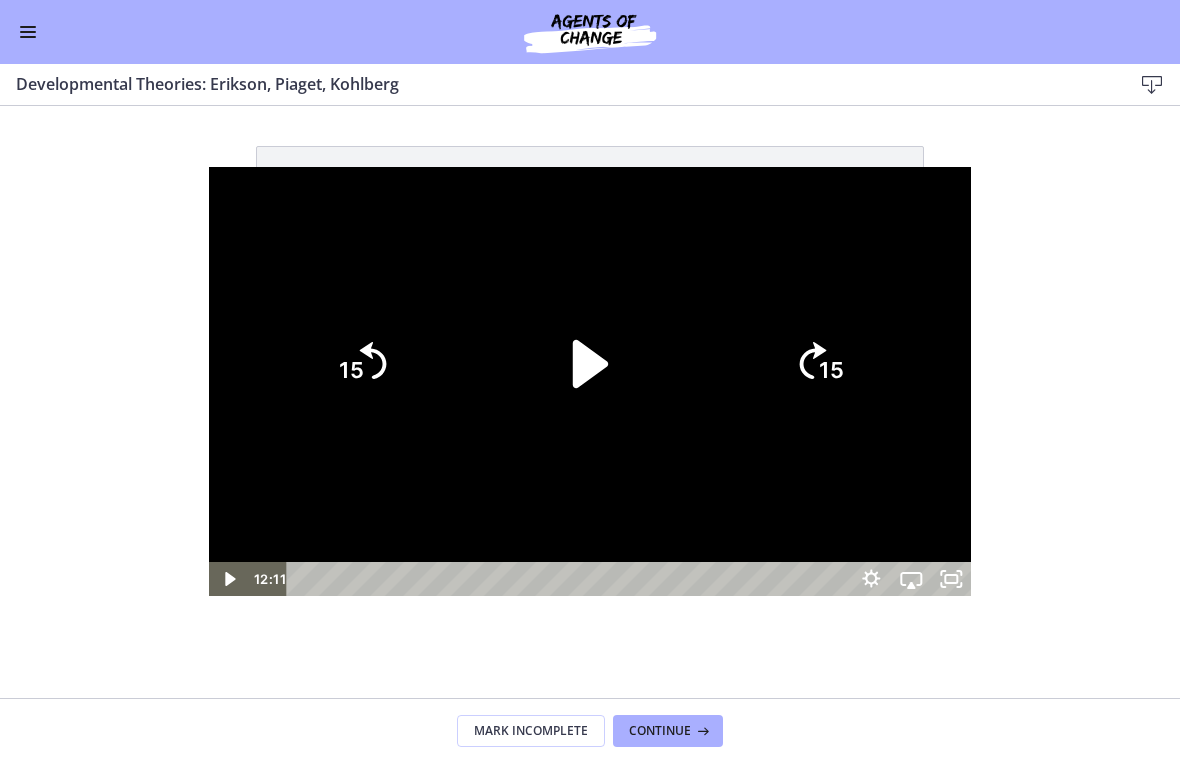 click 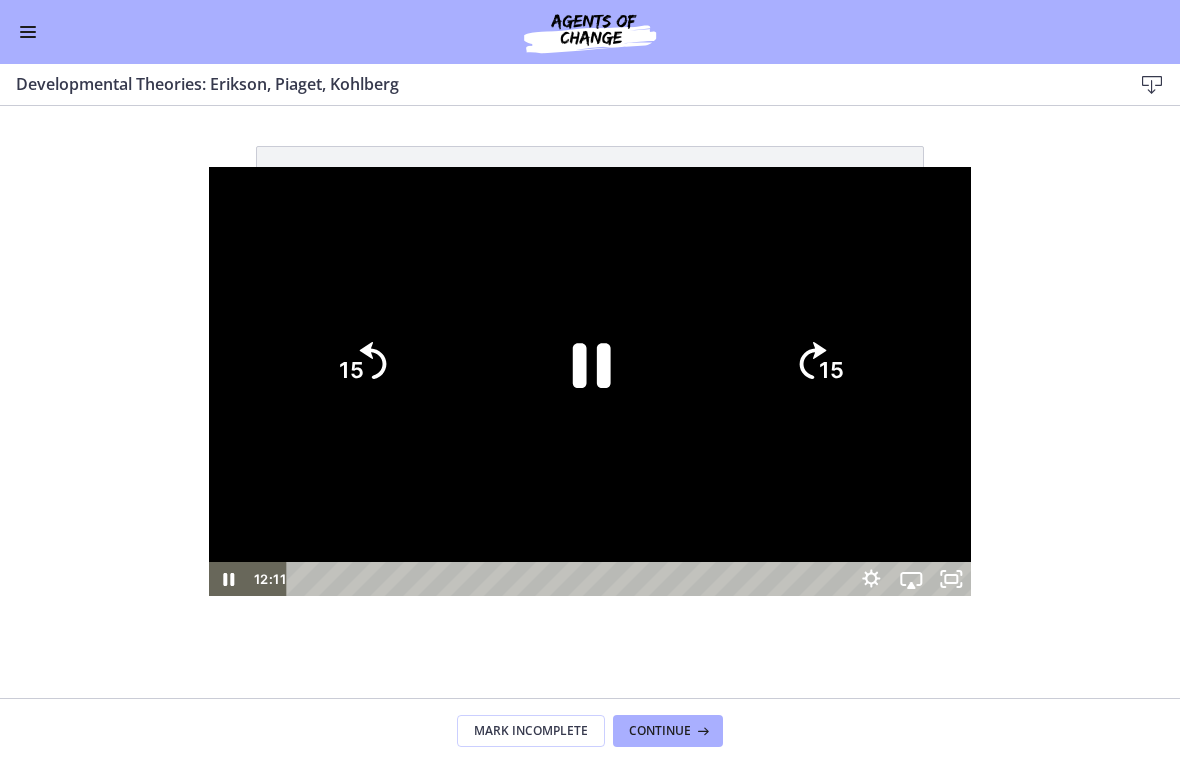 click at bounding box center (590, 381) 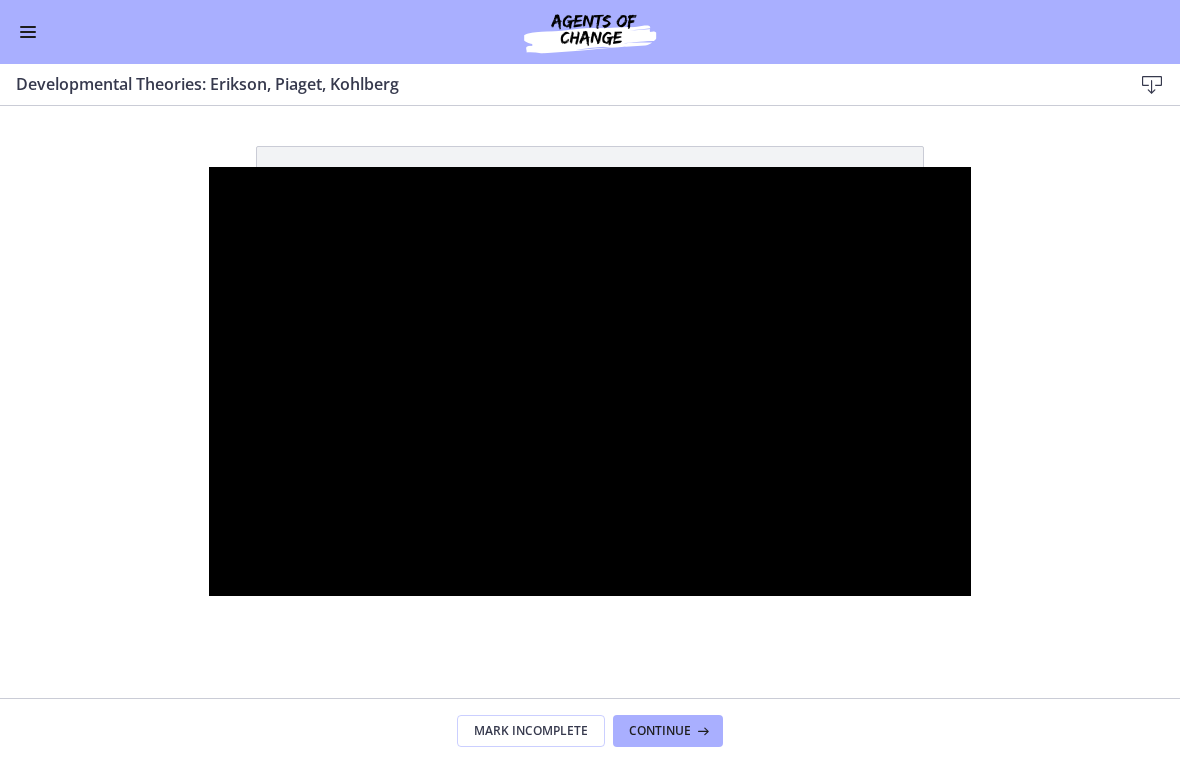 click at bounding box center [590, 381] 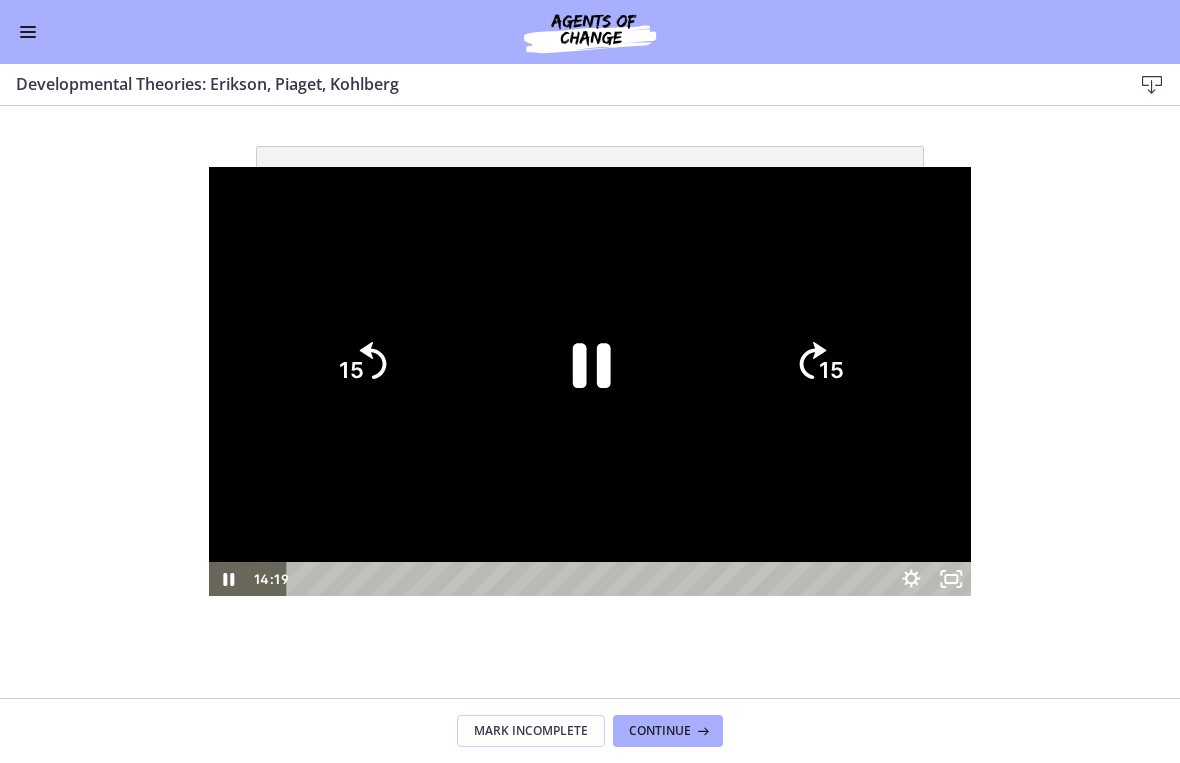 click 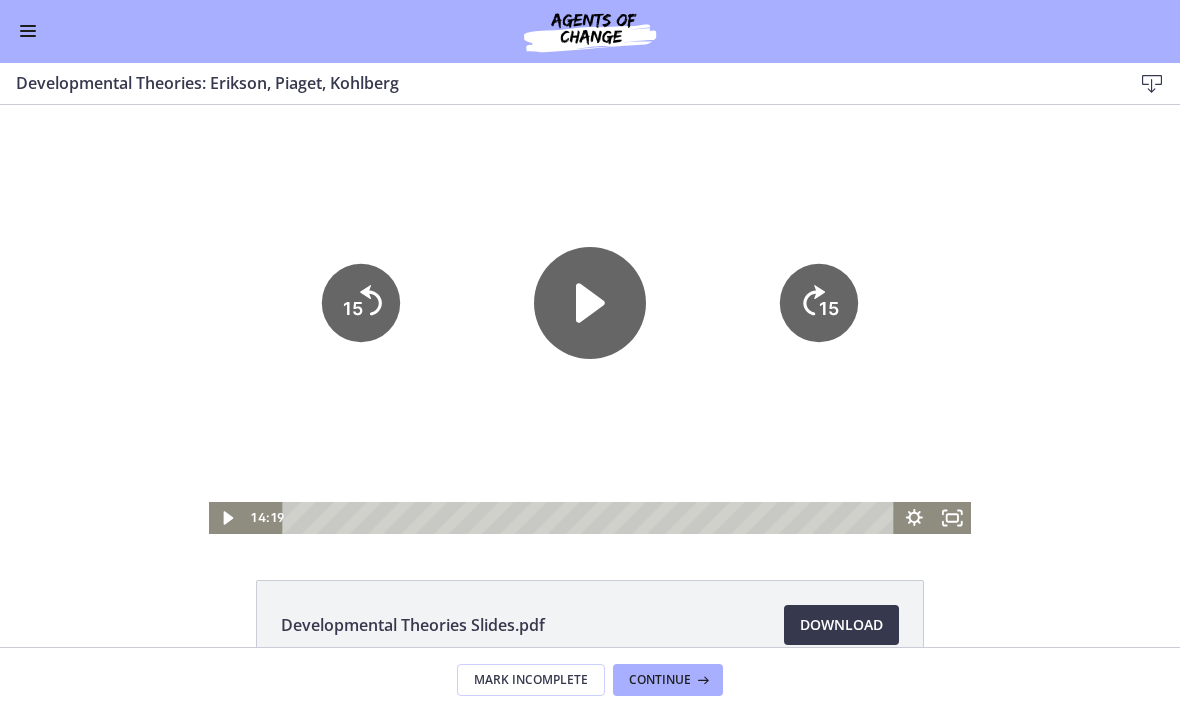 click at bounding box center (28, 32) 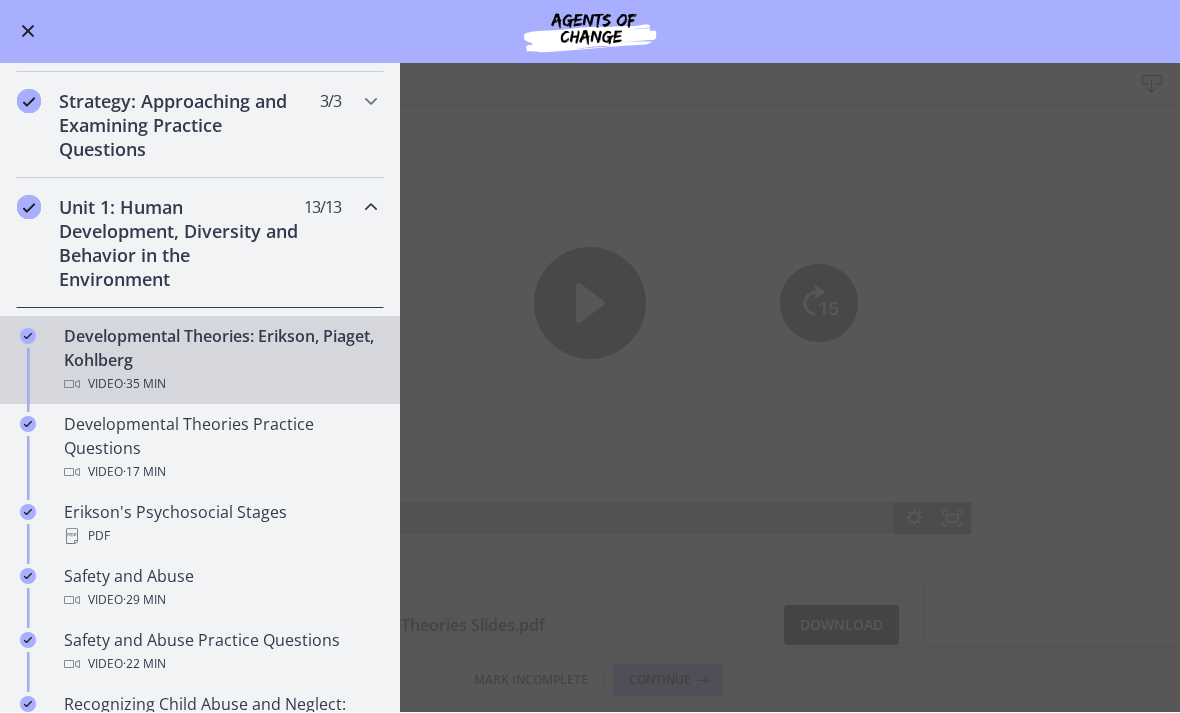 click on "Developmental Theories Practice Questions
Video
·  17 min" at bounding box center [220, 449] 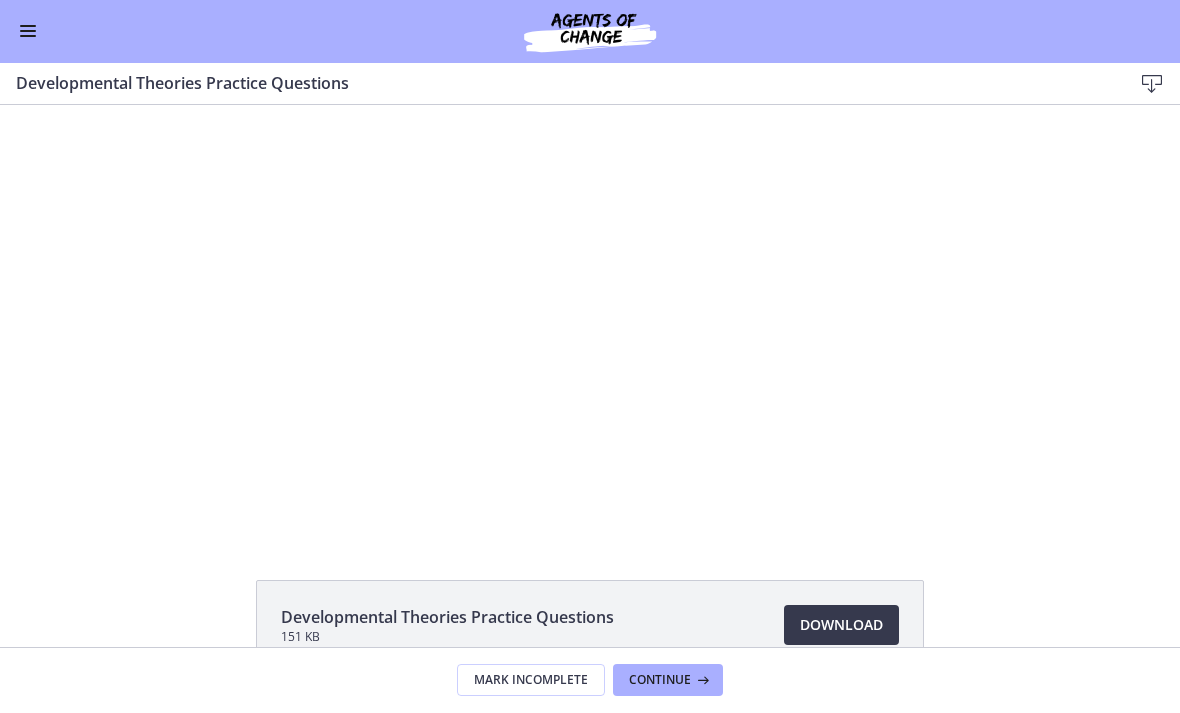 scroll, scrollTop: 0, scrollLeft: 0, axis: both 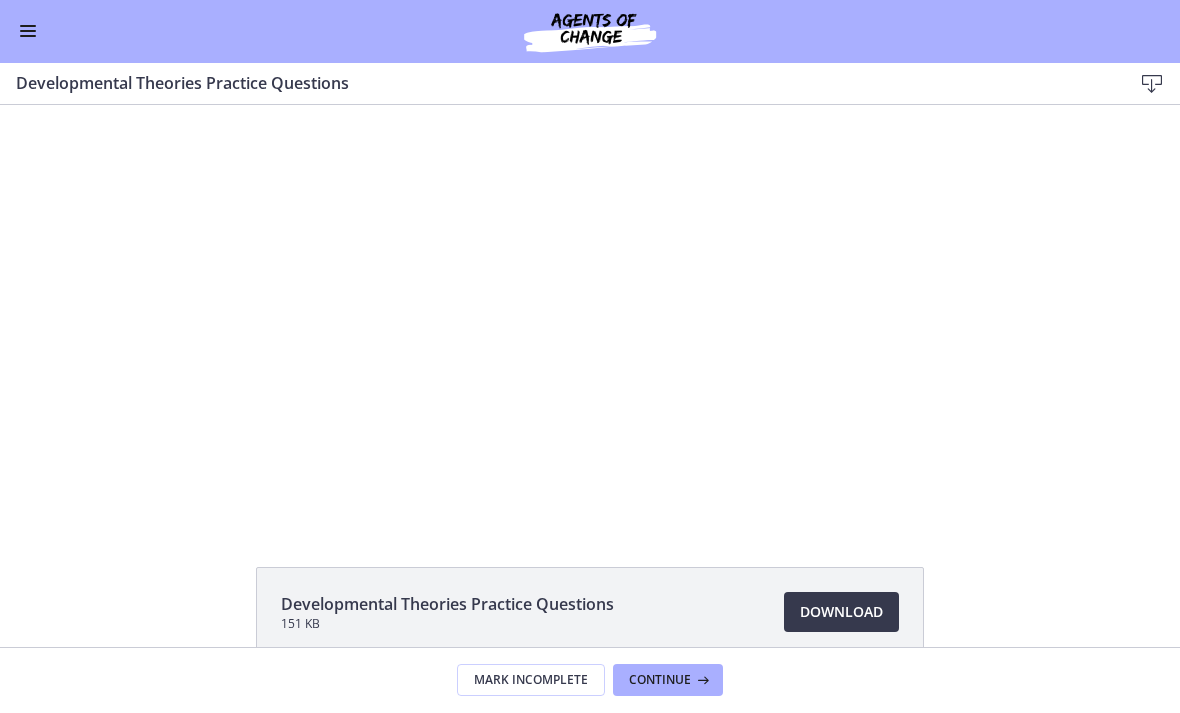click on "Tap for sound
@keyframes VOLUME_SMALL_WAVE_FLASH {
0% { opacity: 0; }
33% { opacity: 1; }
66% { opacity: 1; }
100% { opacity: 0; }
}
@keyframes VOLUME_LARGE_WAVE_FLASH {
0% { opacity: 0; }
33% { opacity: 1; }
66% { opacity: 1; }
100% { opacity: 0; }
}
.volume__small-wave {
animation: VOLUME_SMALL_WAVE_FLASH 2s infinite;
opacity: 0;
}
.volume__large-wave {
animation: VOLUME_LARGE_WAVE_FLASH 2s infinite .3s;
opacity: 0;
}
[NUMBER] [NUMBER] [TIME]" at bounding box center (590, 306) 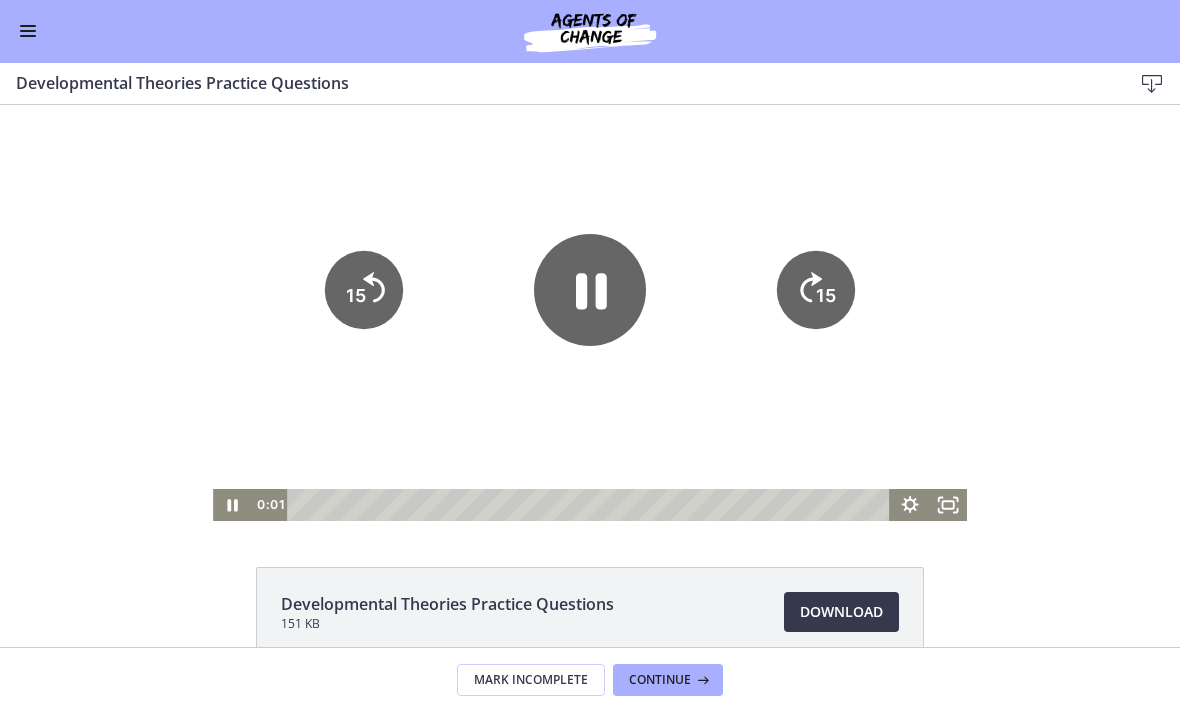 click 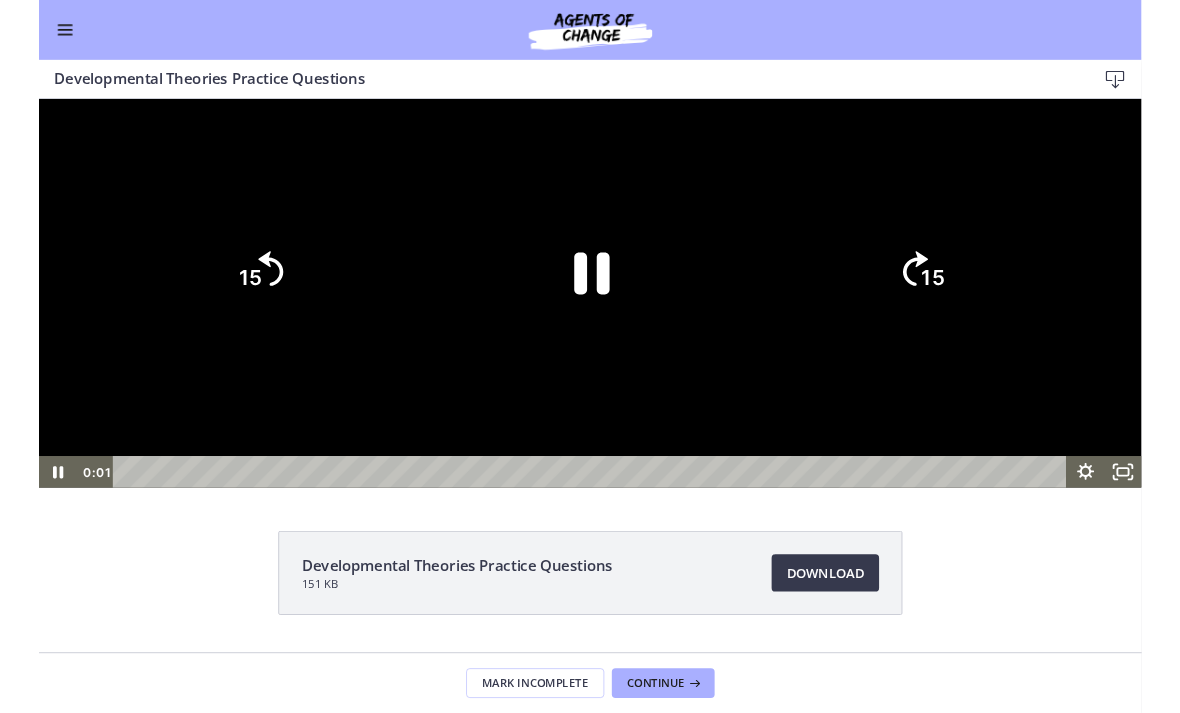 scroll, scrollTop: 0, scrollLeft: 0, axis: both 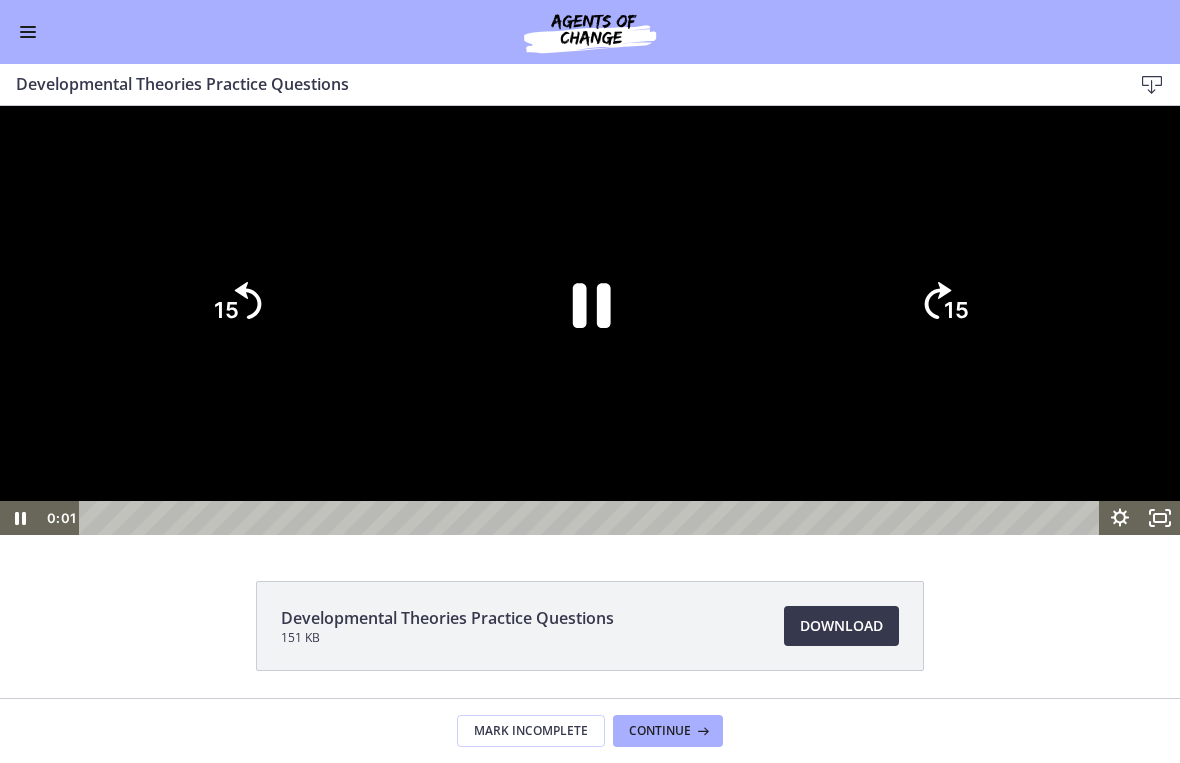 click 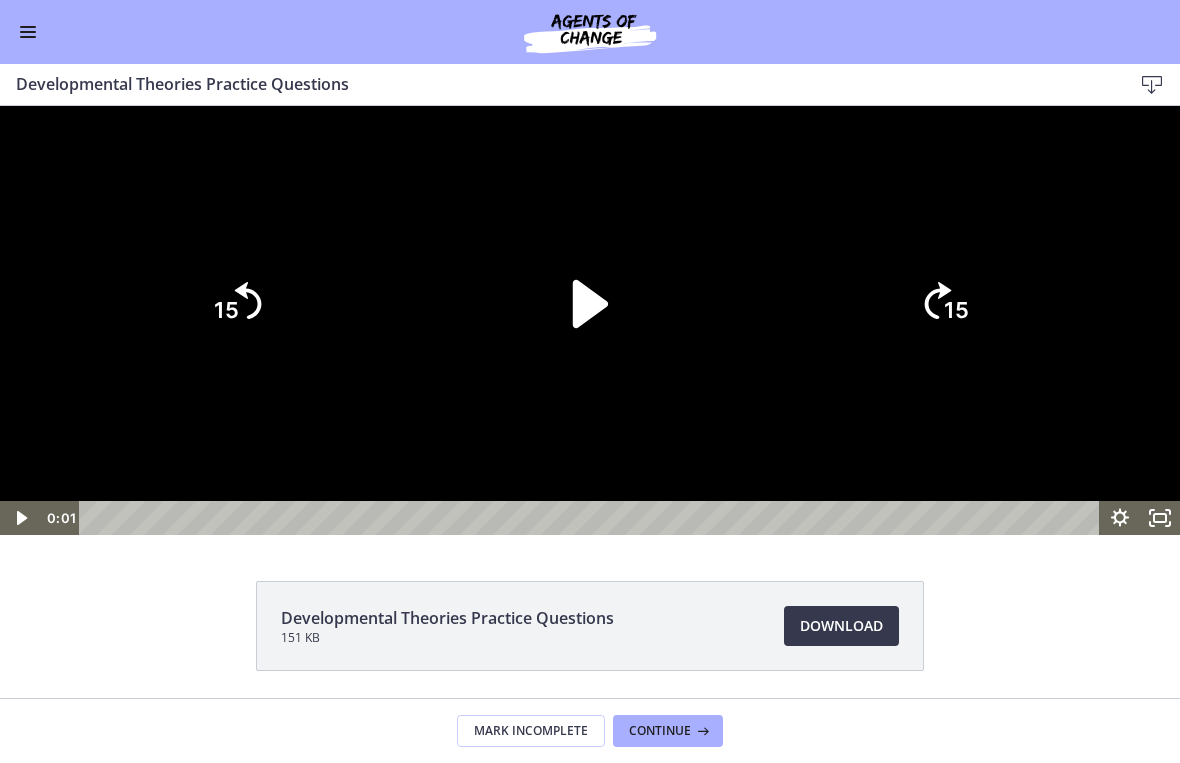 click 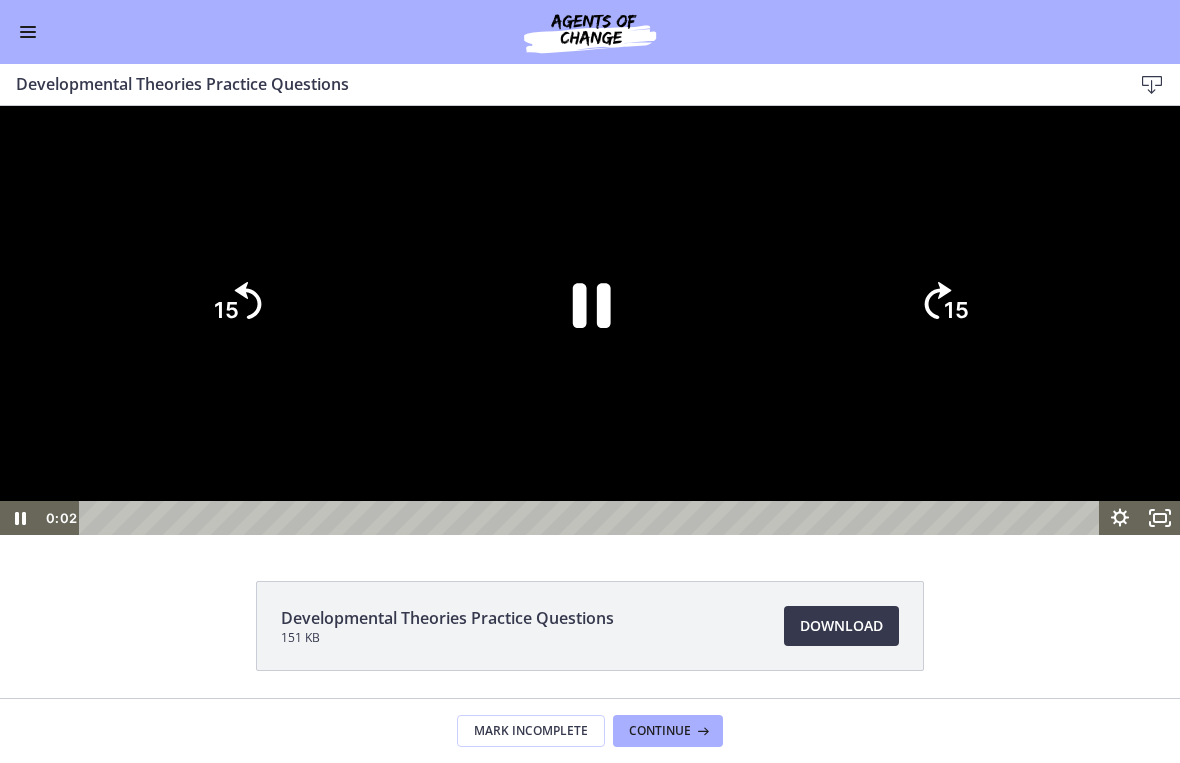click 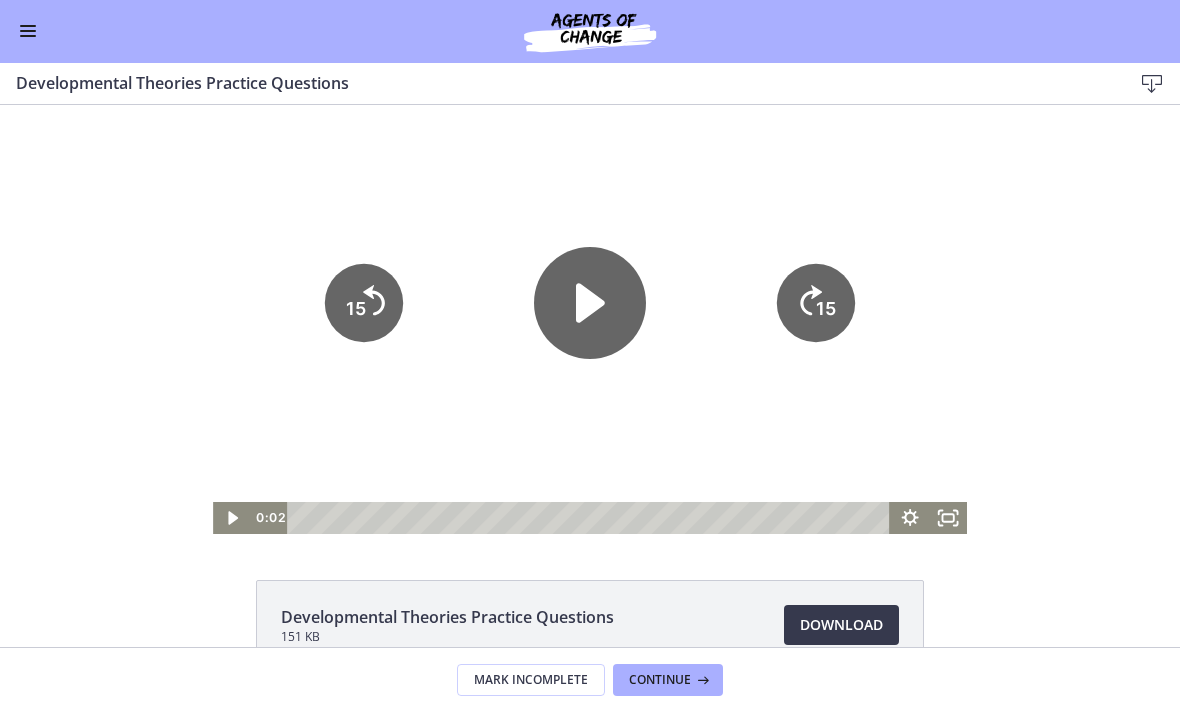 click on "Download
Opens in a new window" at bounding box center (841, 626) 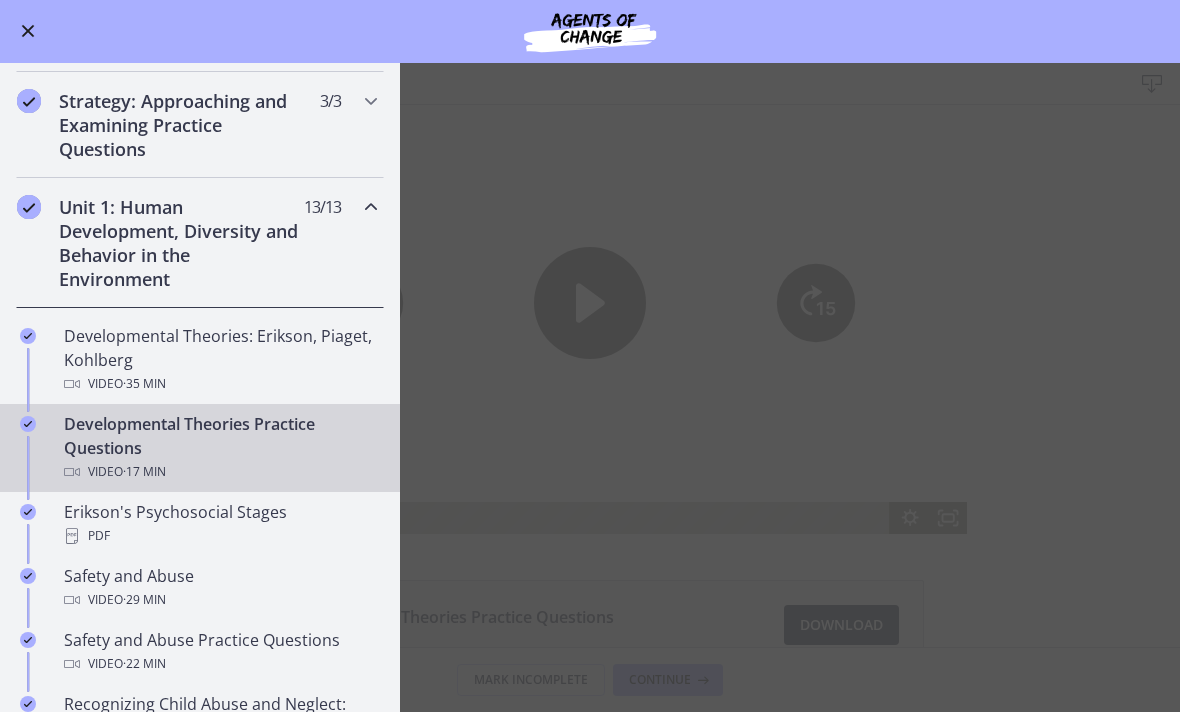 click on "Developmental Theories: Erikson, Piaget, Kohlberg
Video
·  35 min" at bounding box center [220, 361] 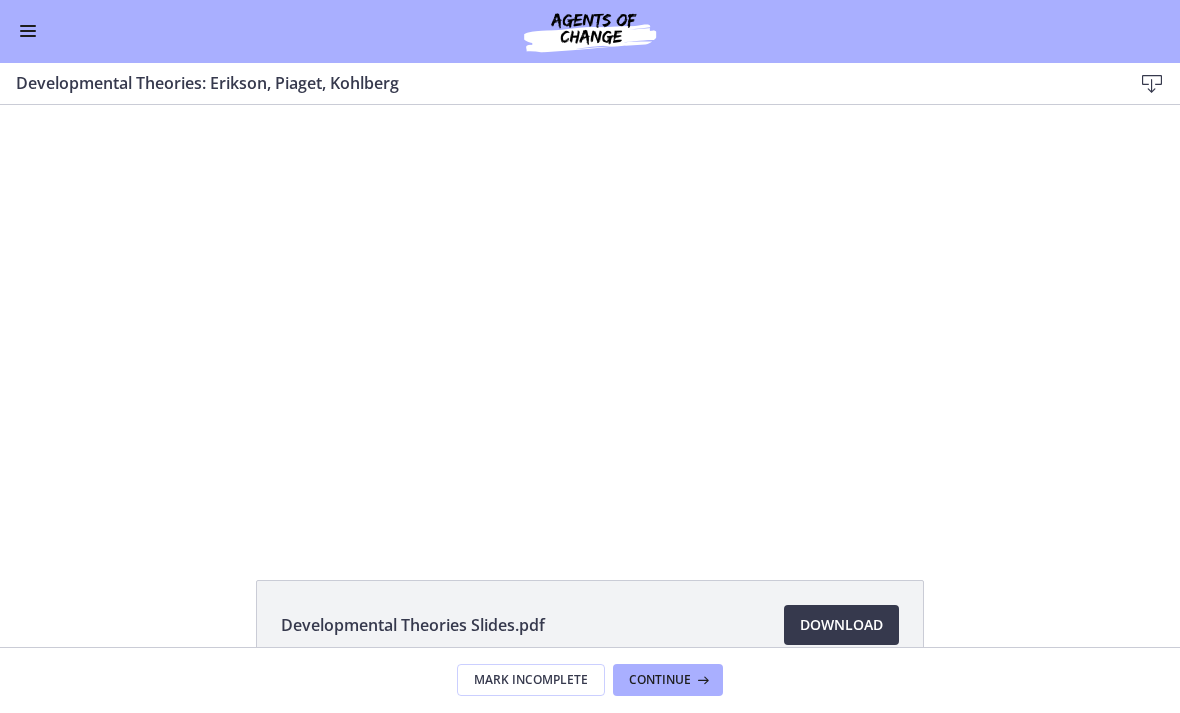 scroll, scrollTop: 0, scrollLeft: 0, axis: both 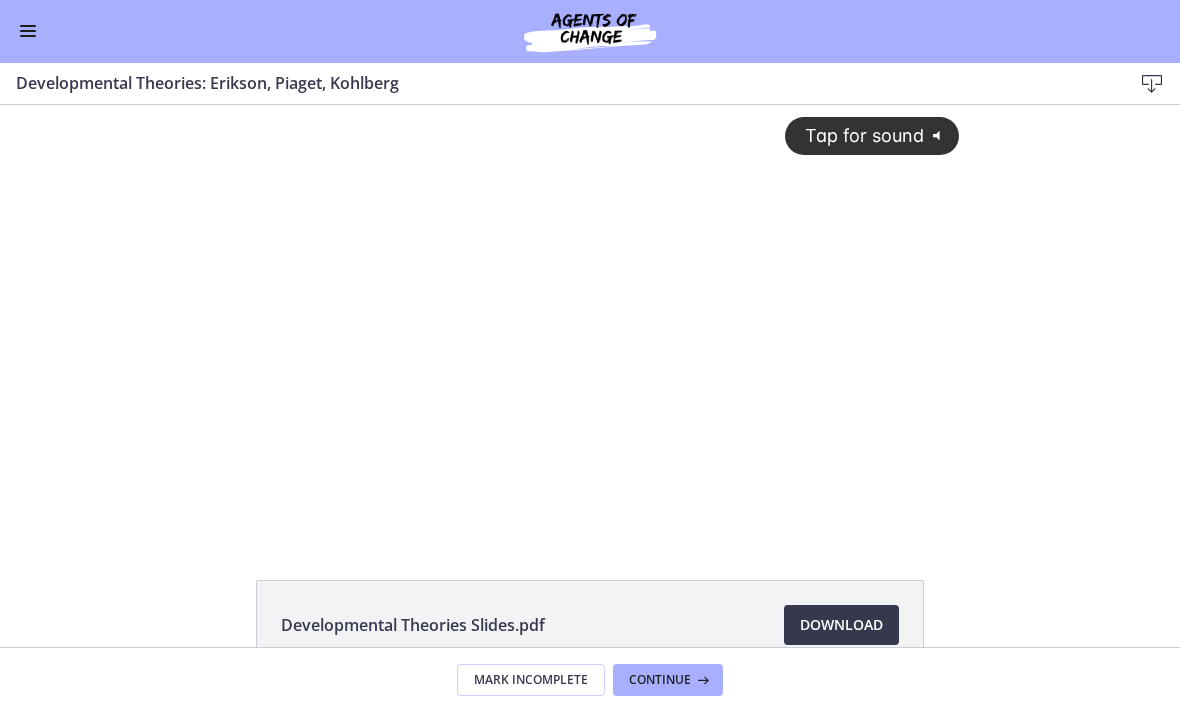 click on "Tap for sound
@keyframes VOLUME_SMALL_WAVE_FLASH {
0% { opacity: 0; }
33% { opacity: 1; }
66% { opacity: 1; }
100% { opacity: 0; }
}
@keyframes VOLUME_LARGE_WAVE_FLASH {
0% { opacity: 0; }
33% { opacity: 1; }
66% { opacity: 1; }
100% { opacity: 0; }
}
.volume__small-wave {
animation: VOLUME_SMALL_WAVE_FLASH 2s infinite;
opacity: 0;
}
.volume__large-wave {
animation: VOLUME_LARGE_WAVE_FLASH 2s infinite .3s;
opacity: 0;
}" at bounding box center [590, 303] 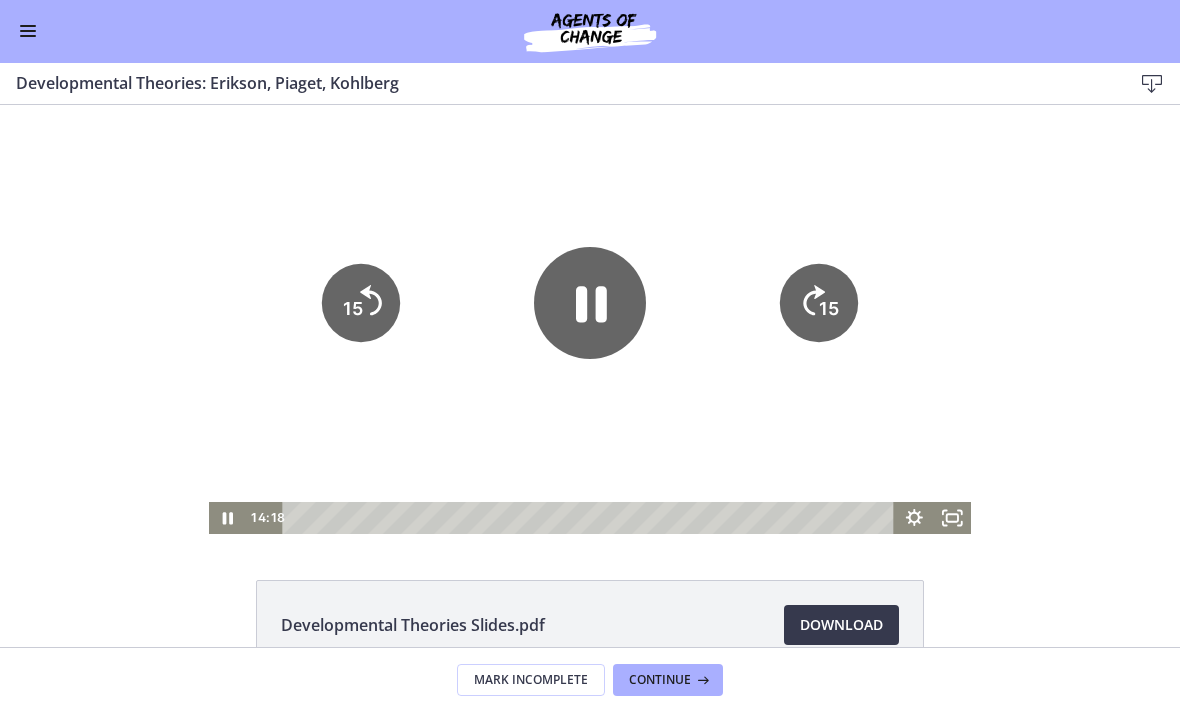 click 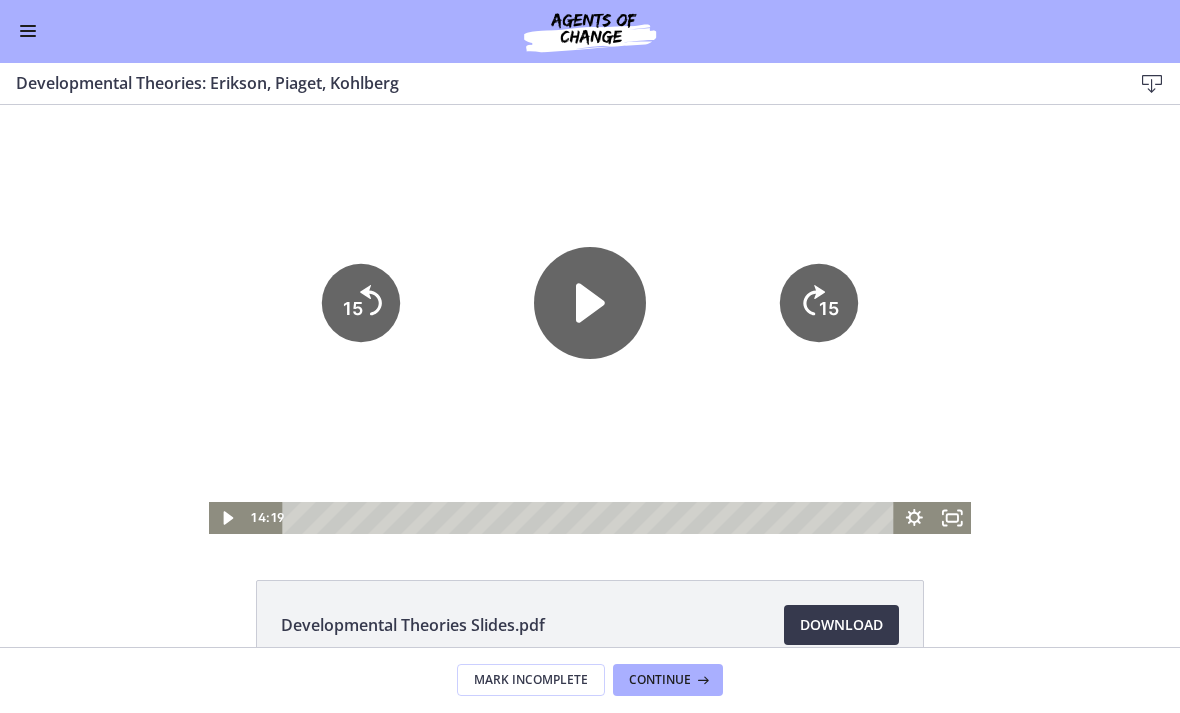 click on "15" 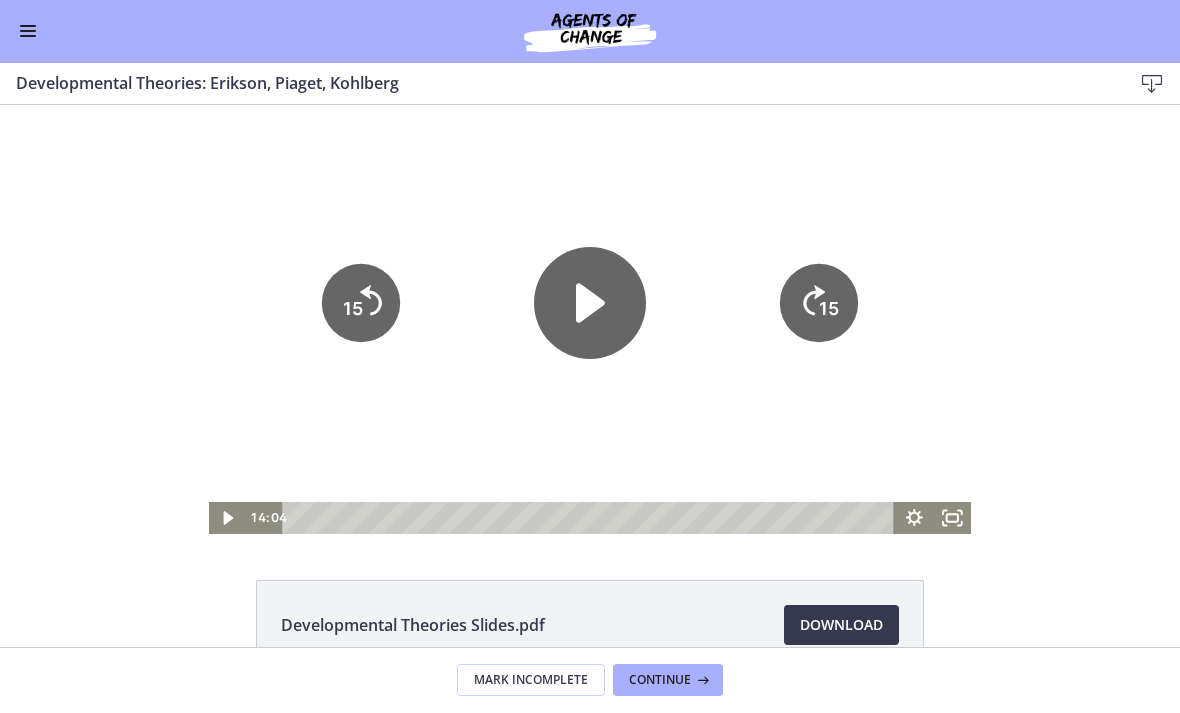 click on "15" 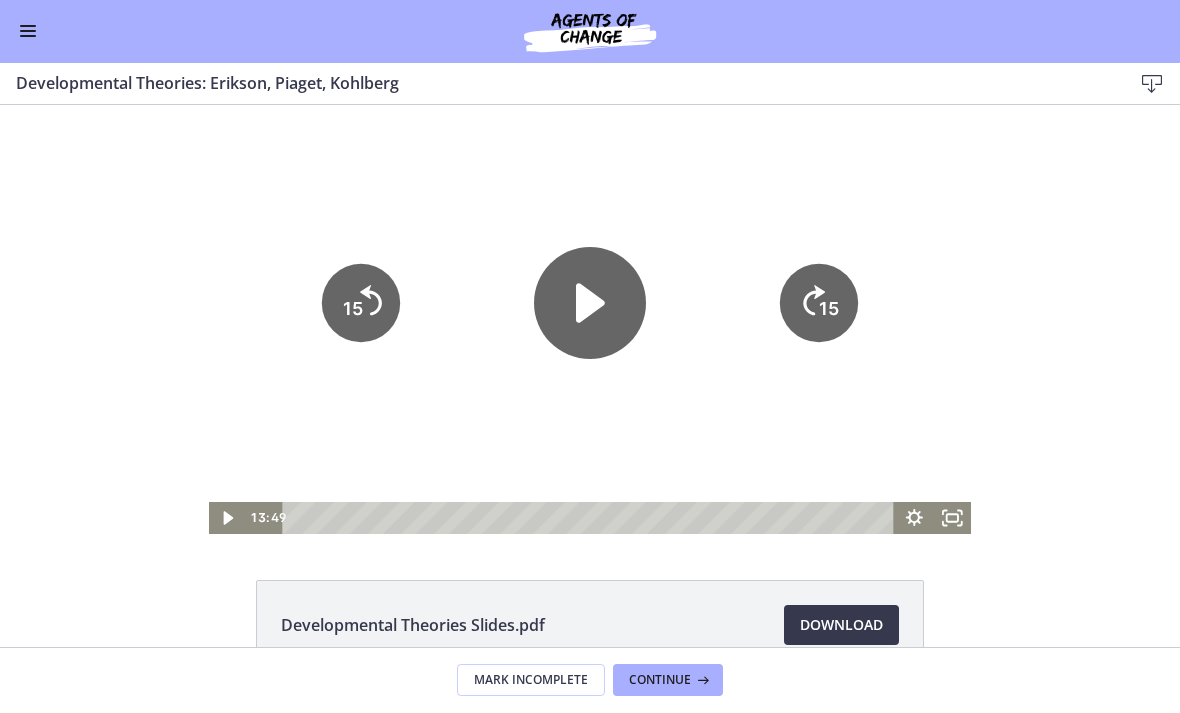 click 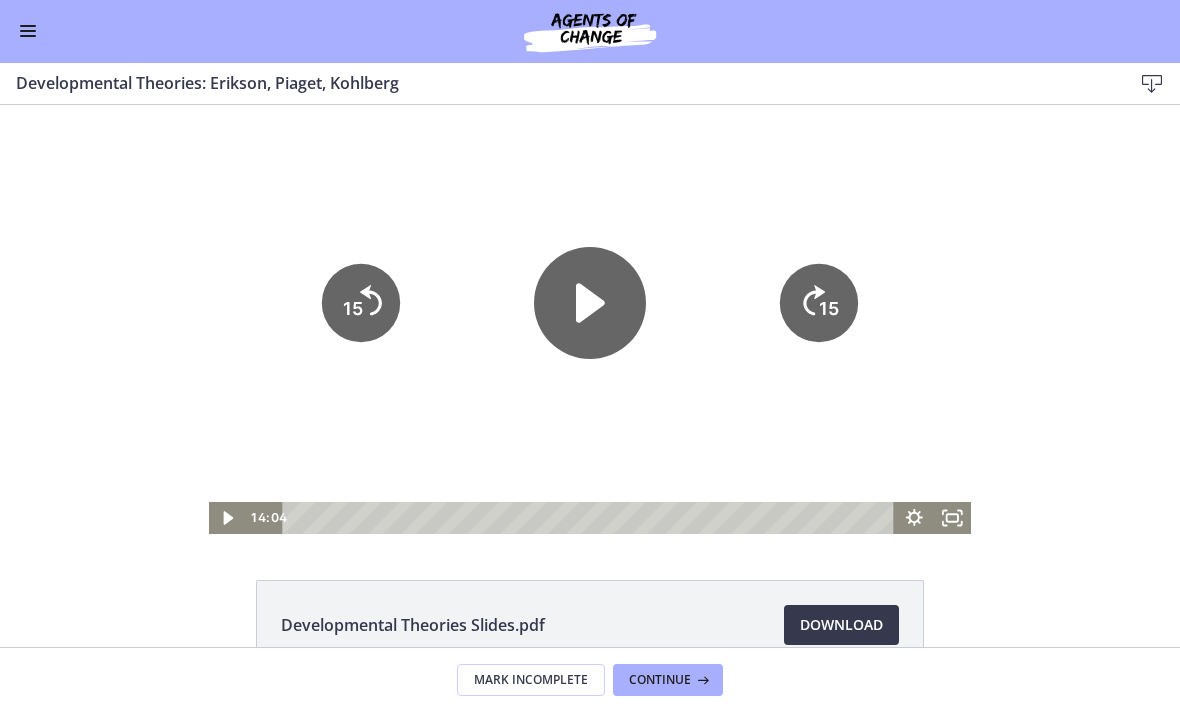 click on "15" 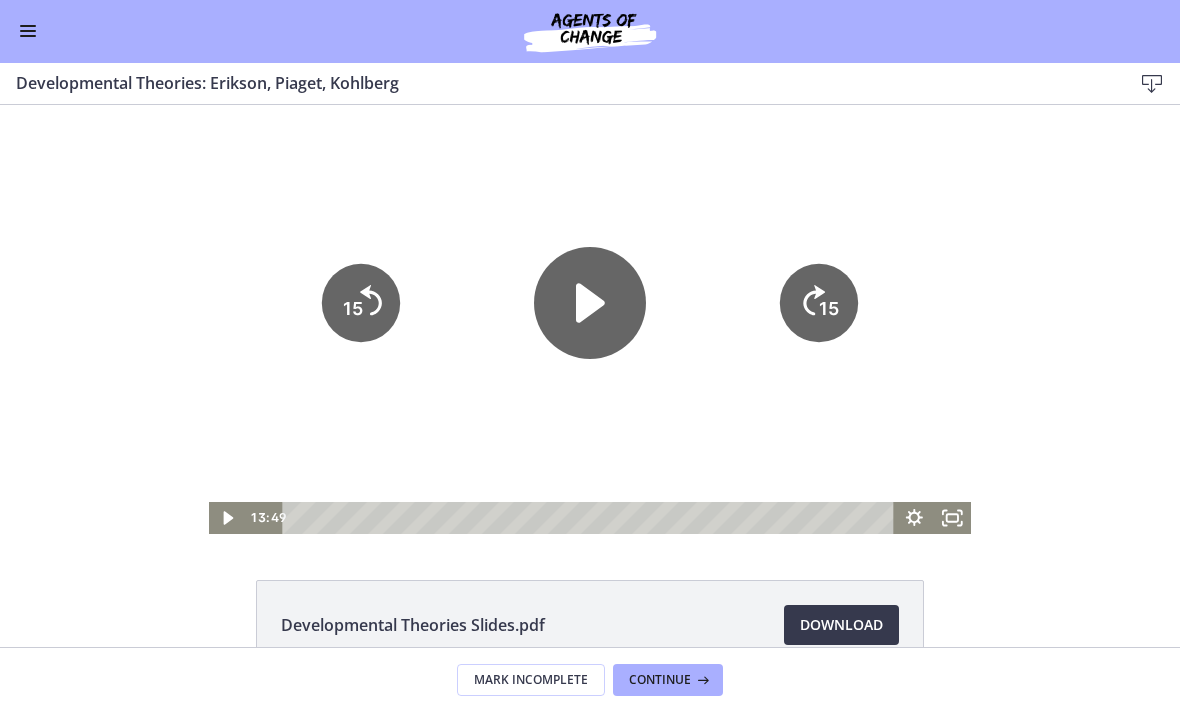 click 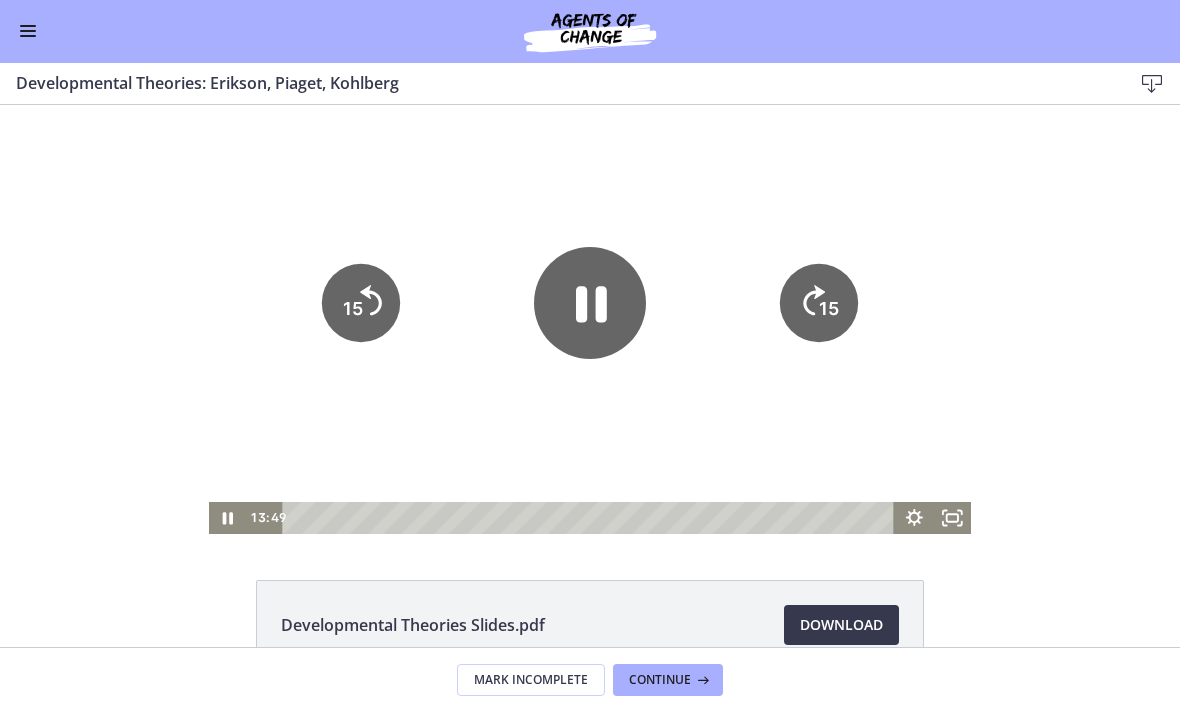 click on "15" 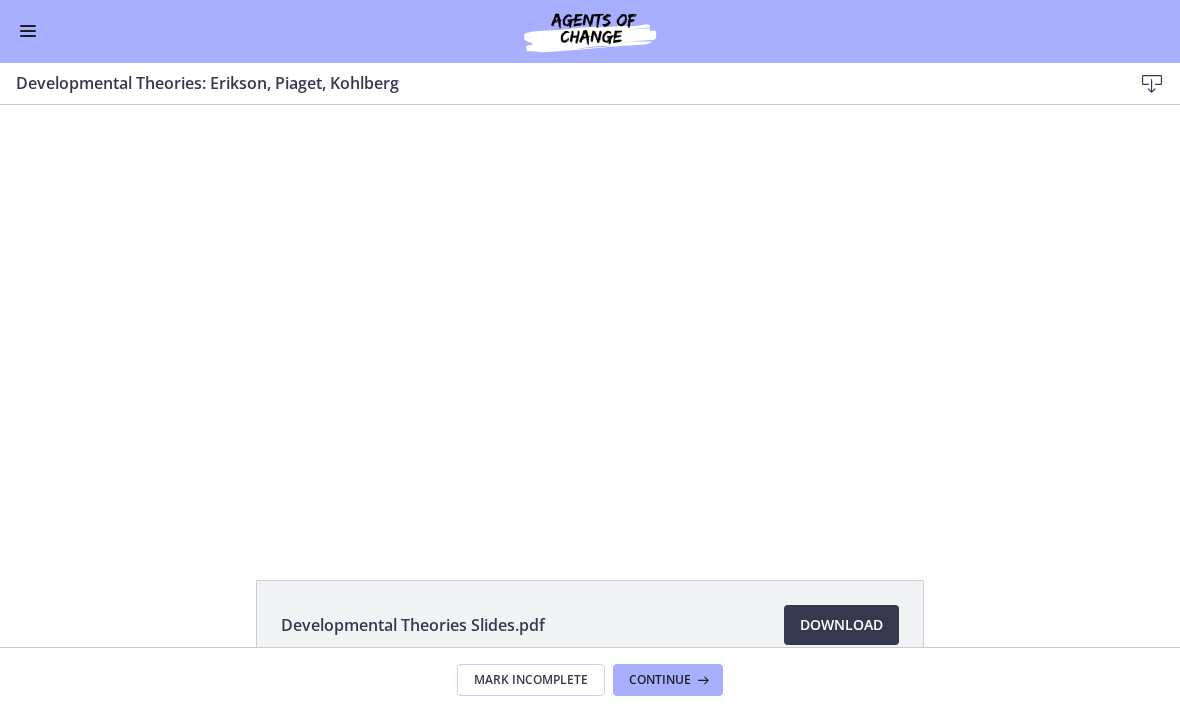 click at bounding box center [590, 319] 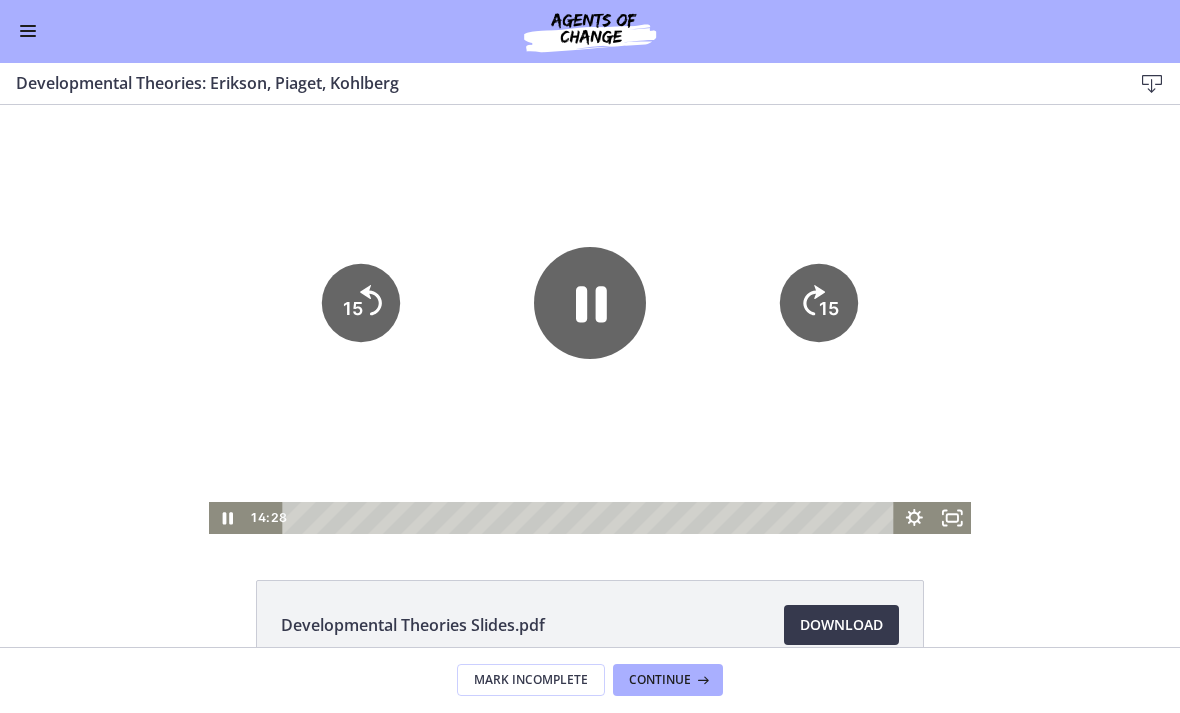 click 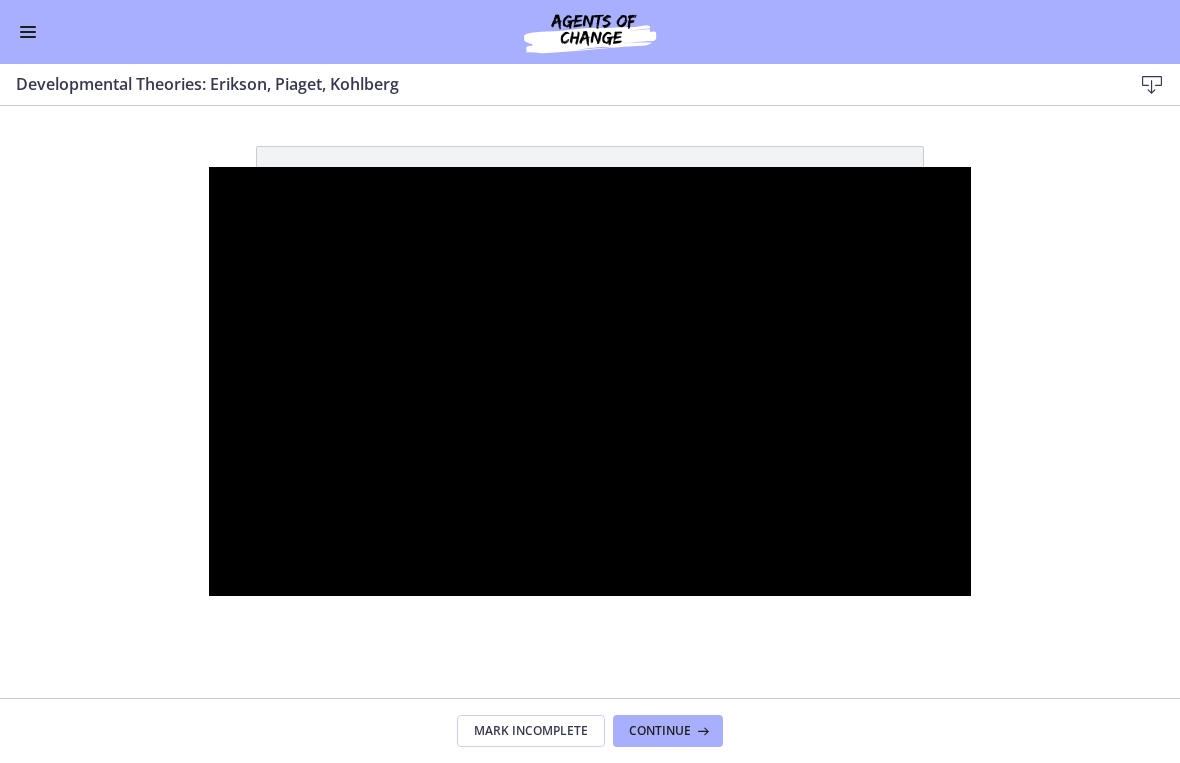 click at bounding box center [590, 381] 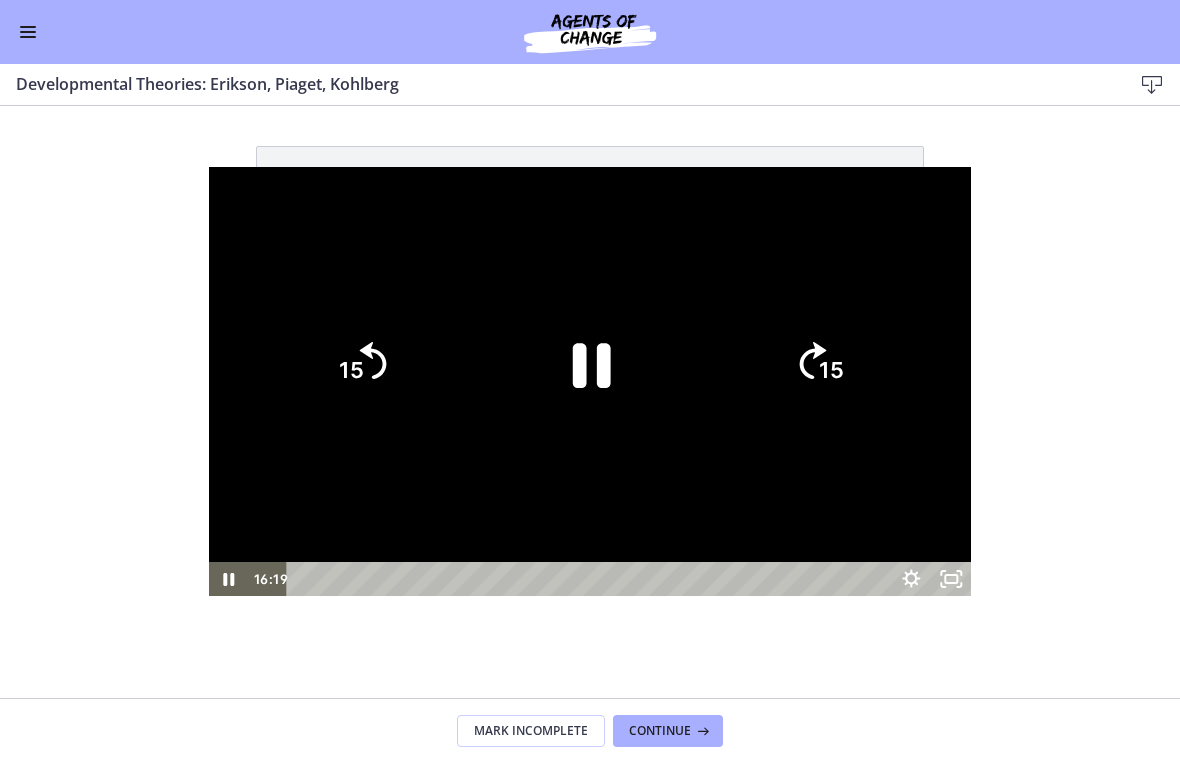 click 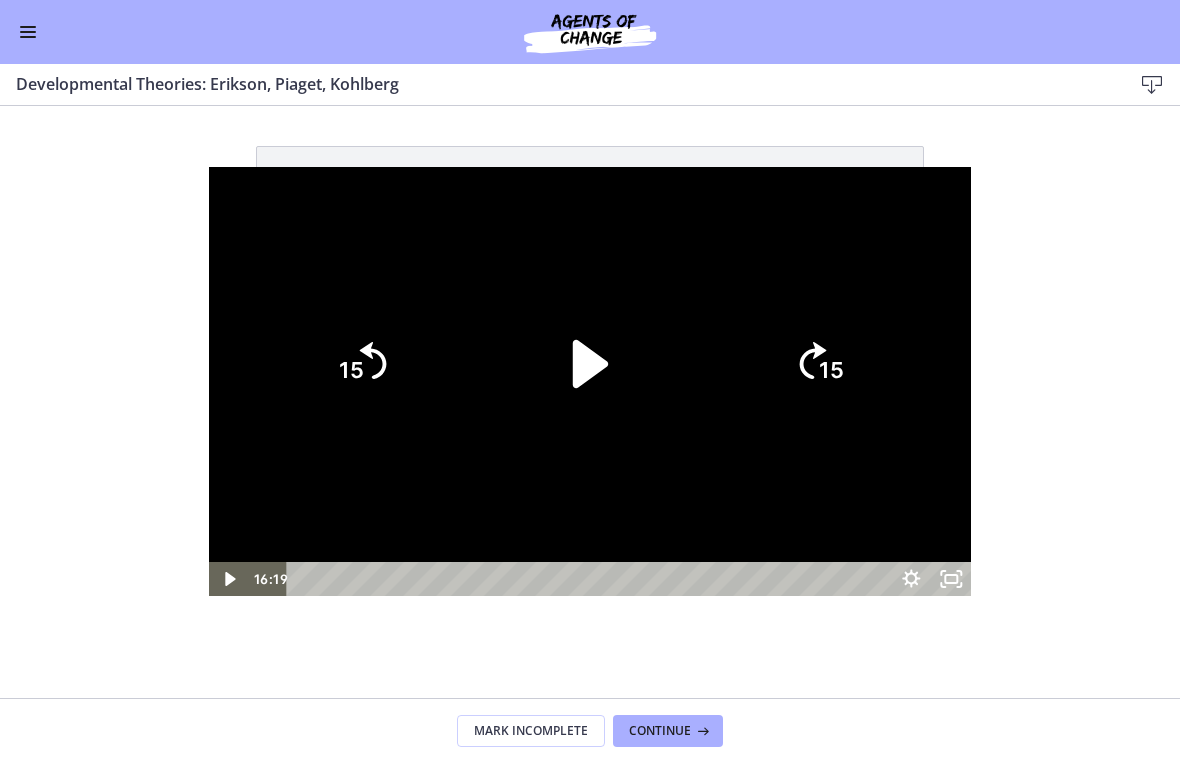 click at bounding box center (590, 381) 